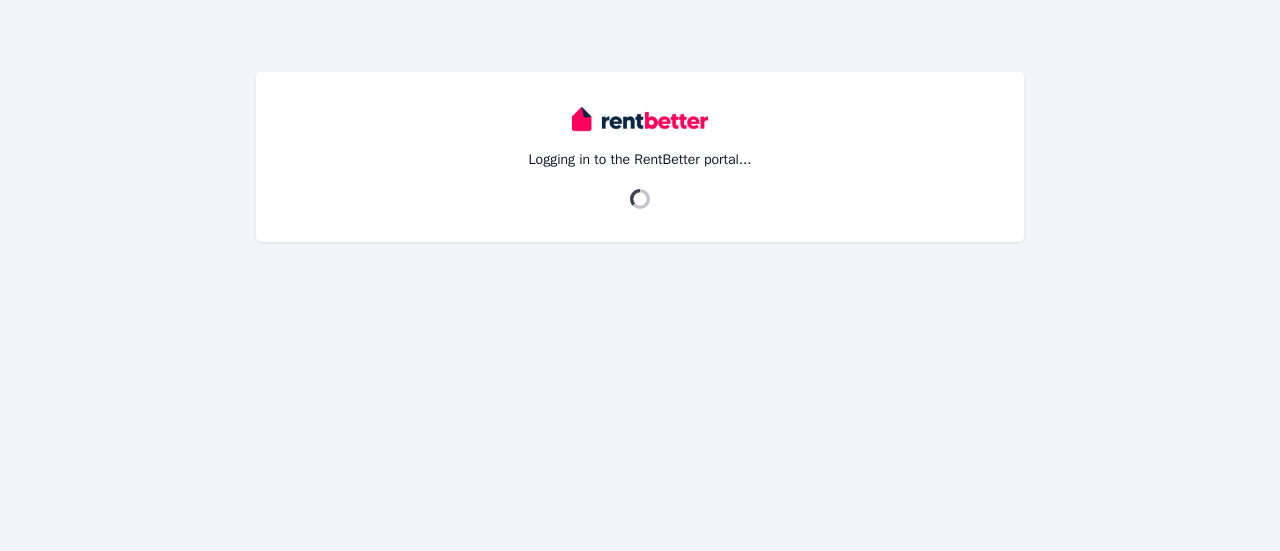 scroll, scrollTop: 0, scrollLeft: 0, axis: both 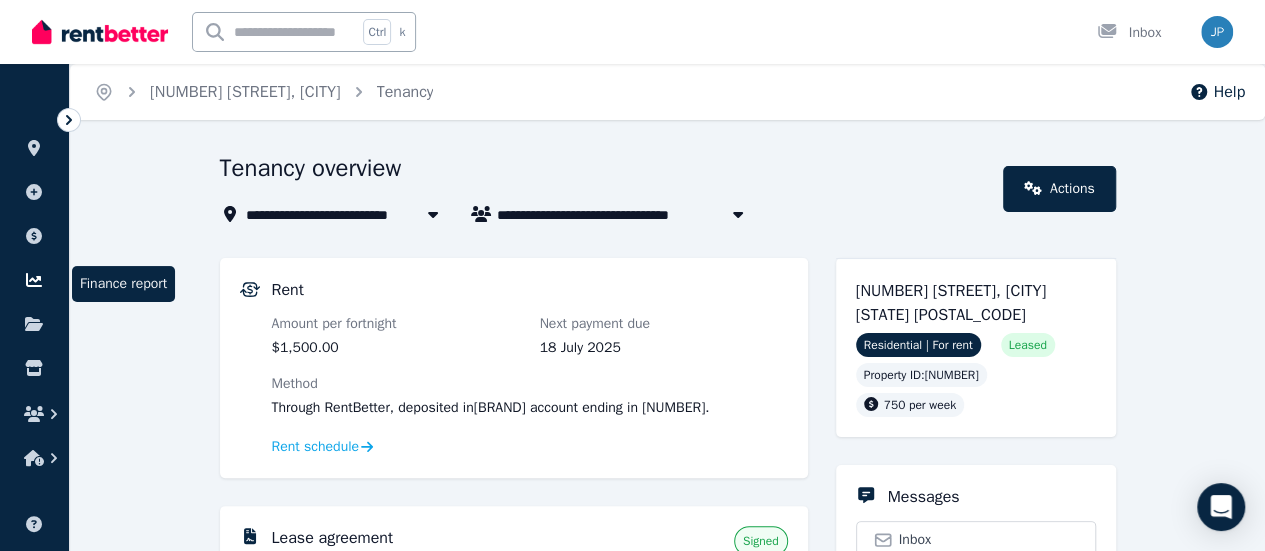 click at bounding box center [34, 280] 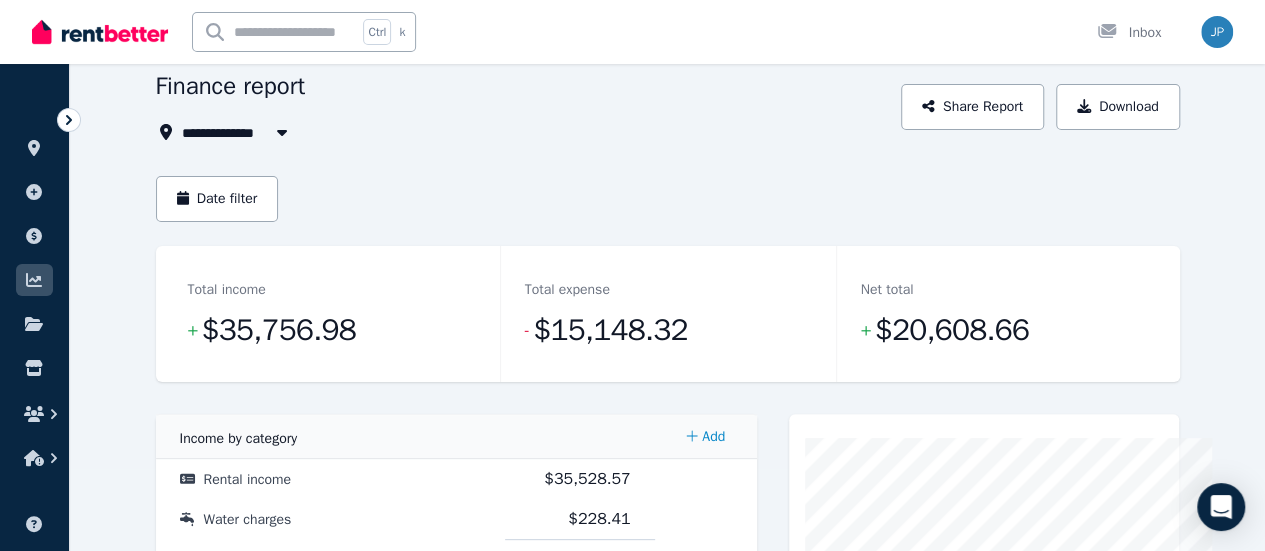 scroll, scrollTop: 80, scrollLeft: 0, axis: vertical 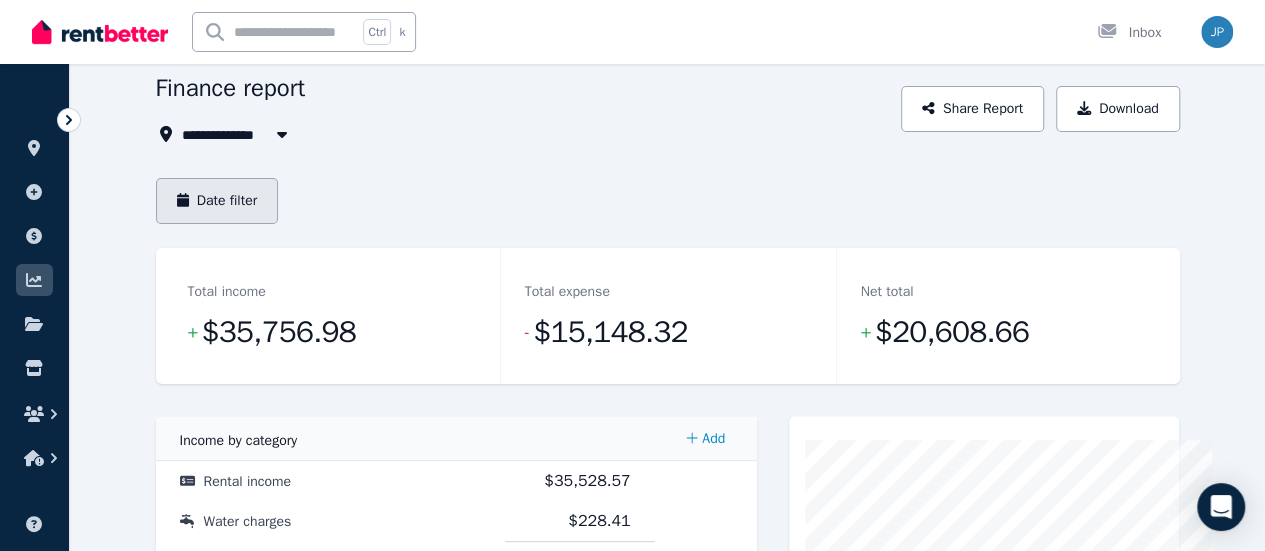 click on "Date filter" at bounding box center [217, 201] 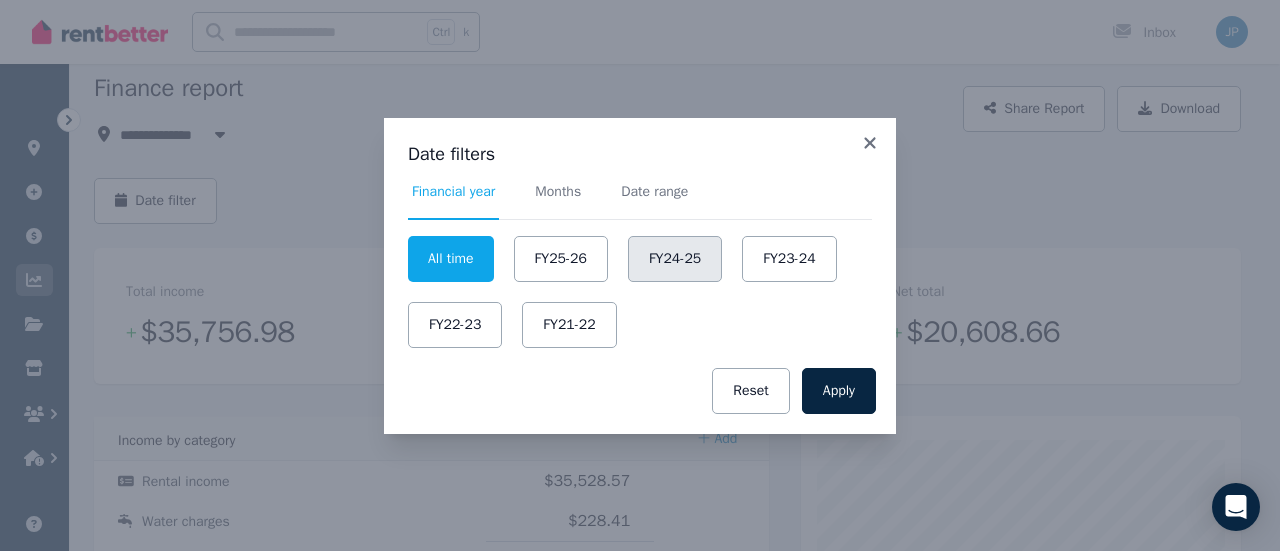 click on "FY24-25" at bounding box center [675, 259] 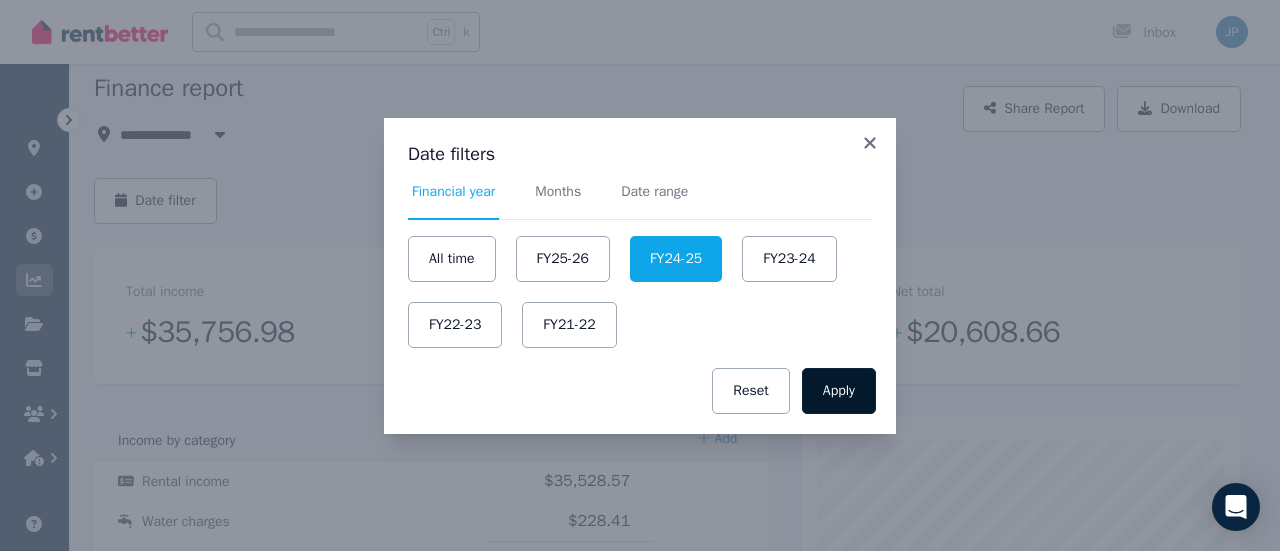click on "Apply" at bounding box center (839, 391) 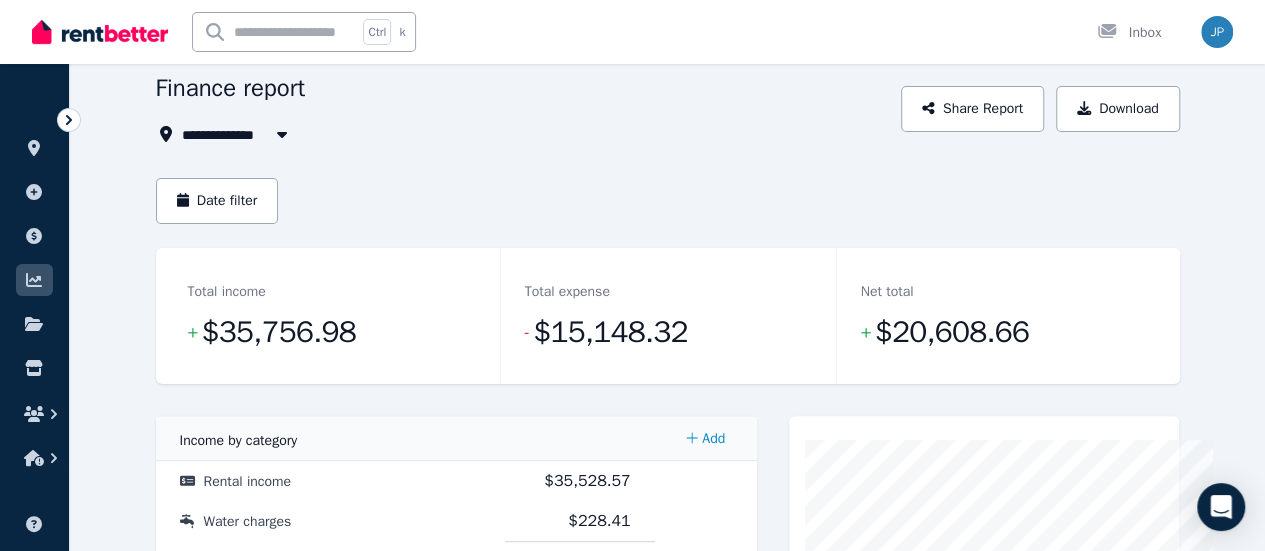 scroll, scrollTop: 0, scrollLeft: 0, axis: both 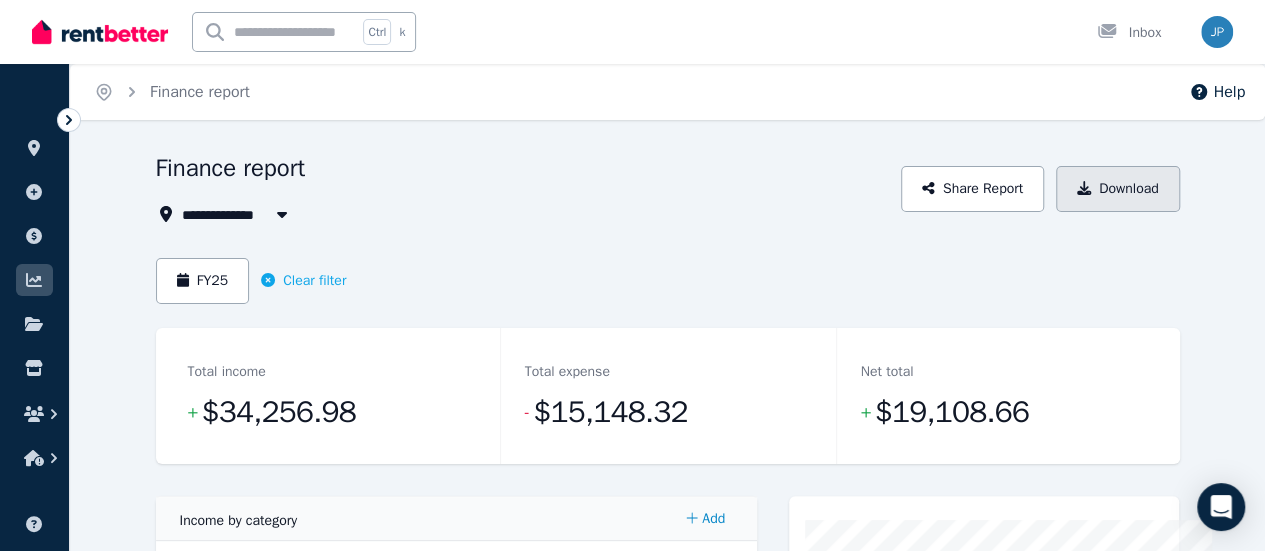 click on "Download" at bounding box center [1118, 189] 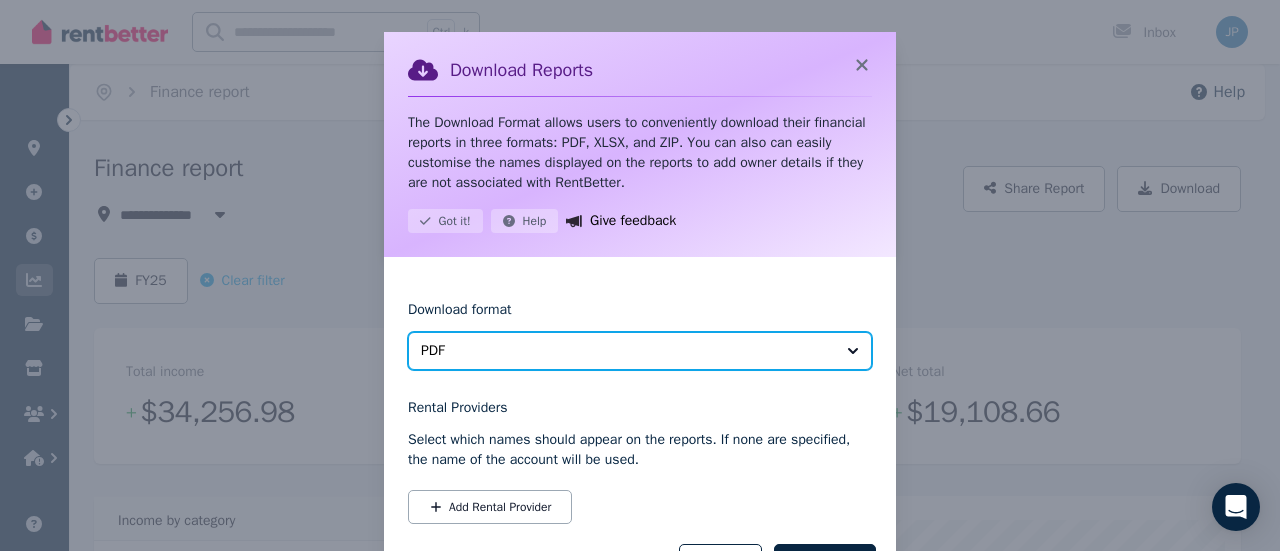 click on "PDF" at bounding box center (640, 351) 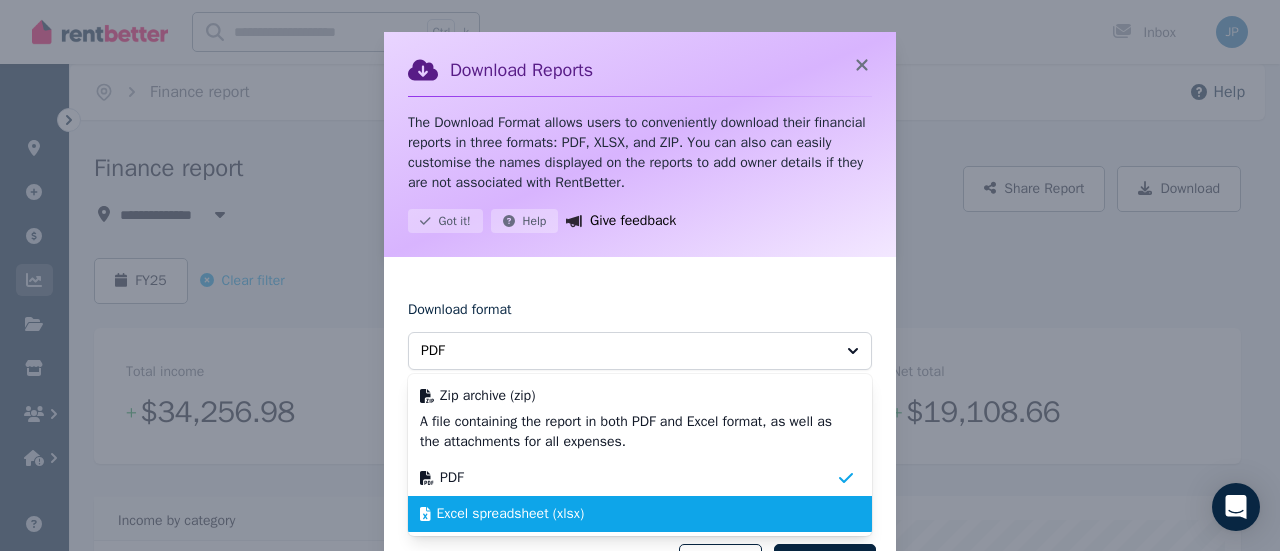 click on "Excel spreadsheet (xlsx)" at bounding box center (511, 514) 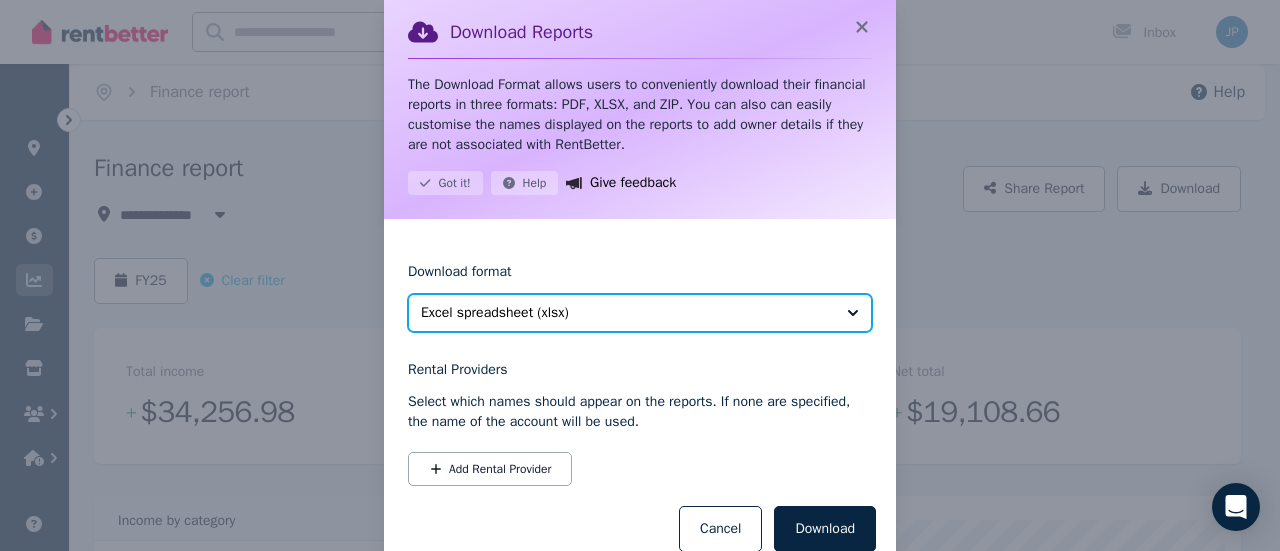 scroll, scrollTop: 89, scrollLeft: 0, axis: vertical 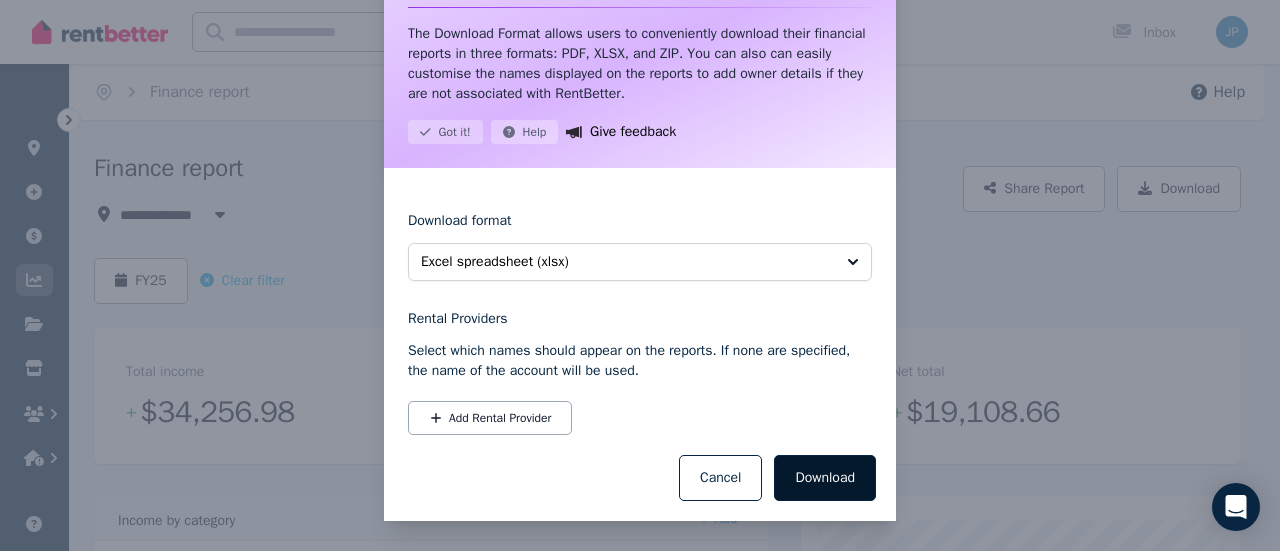 click on "Download" at bounding box center (825, 478) 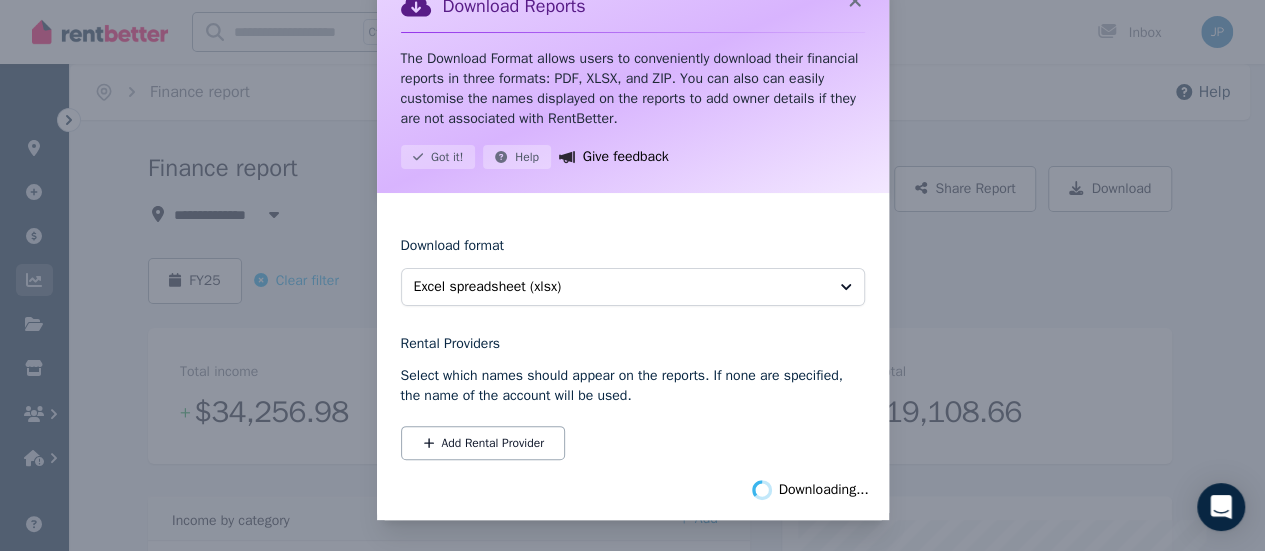 scroll, scrollTop: 89, scrollLeft: 0, axis: vertical 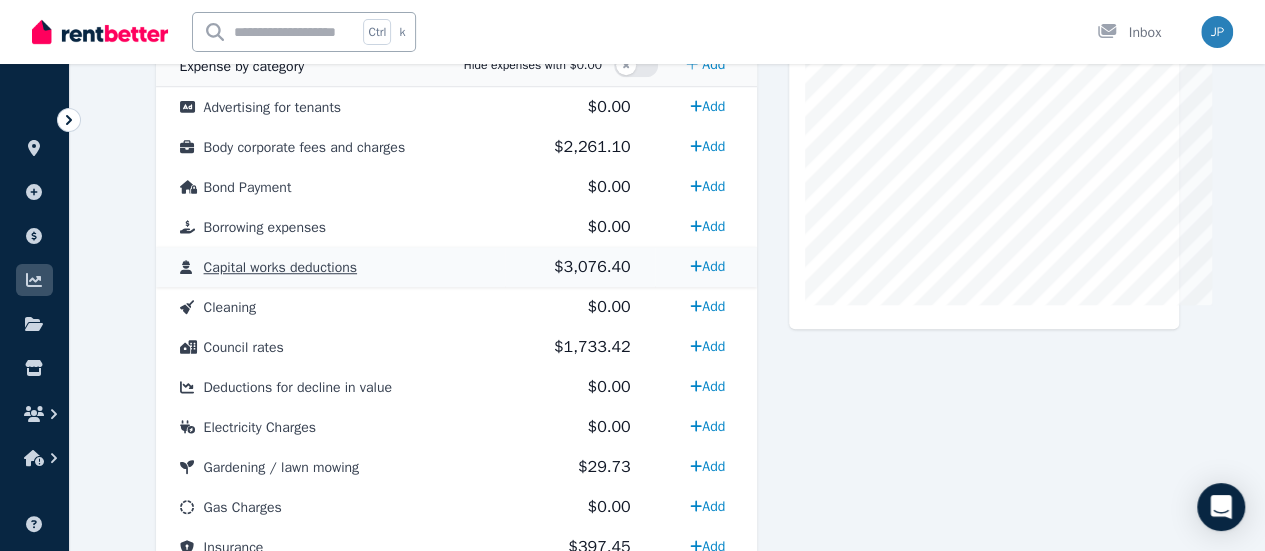 click on "$3,076.40" at bounding box center (592, 267) 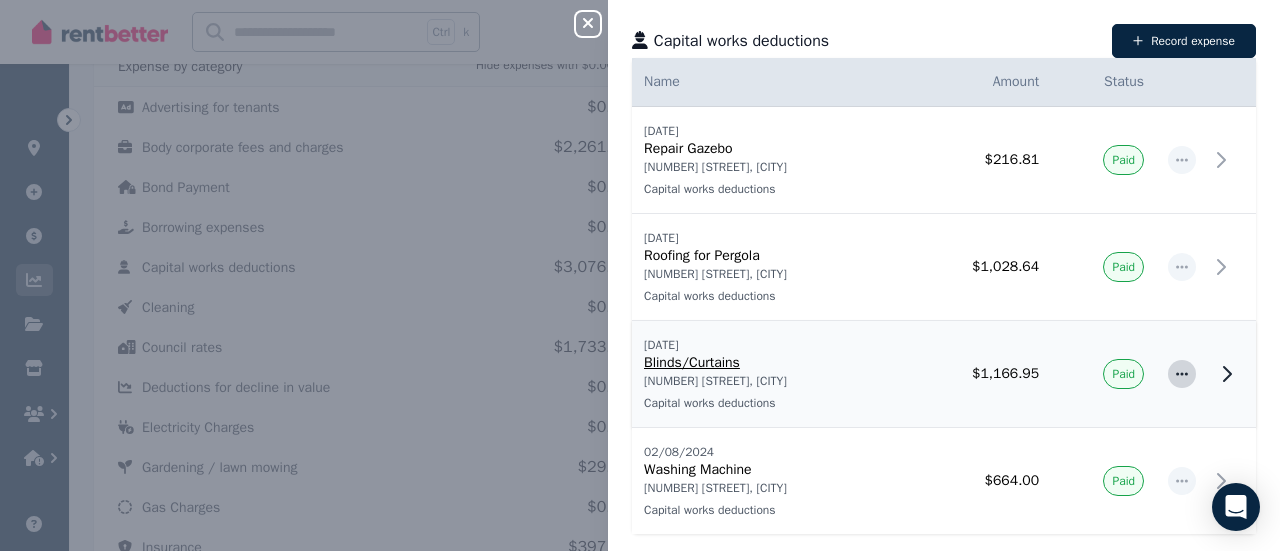 click 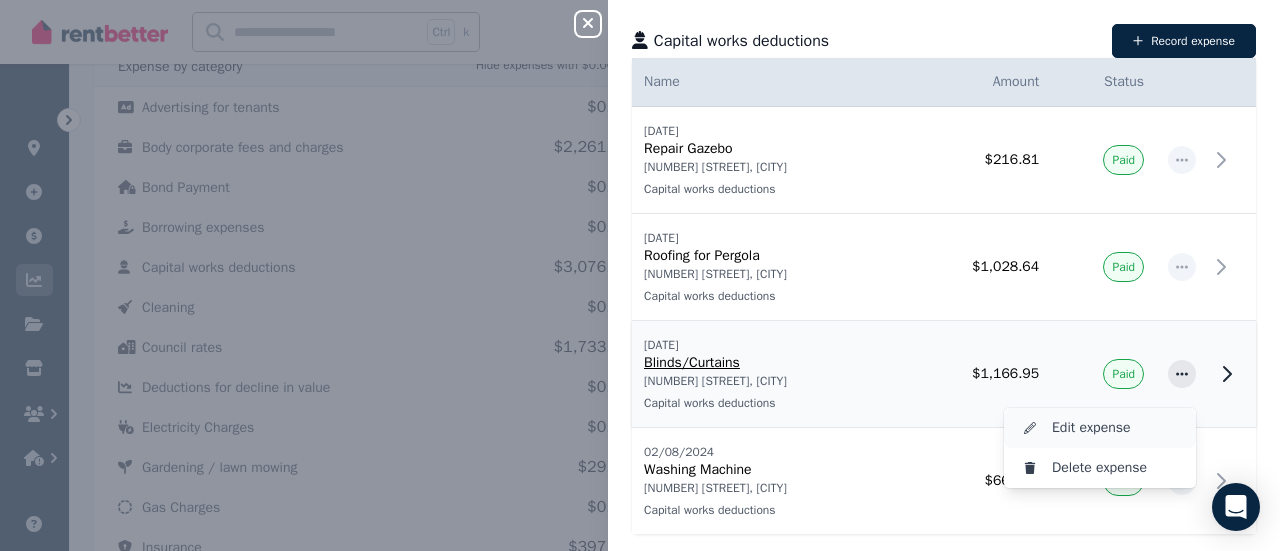 click on "Edit expense" at bounding box center (1116, 428) 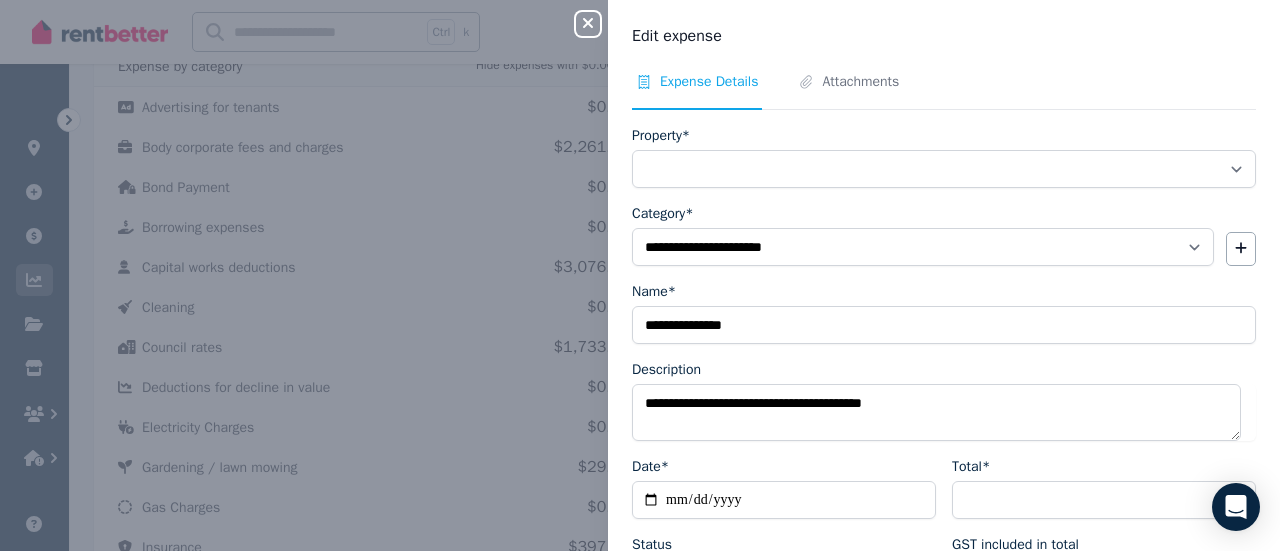 select on "**********" 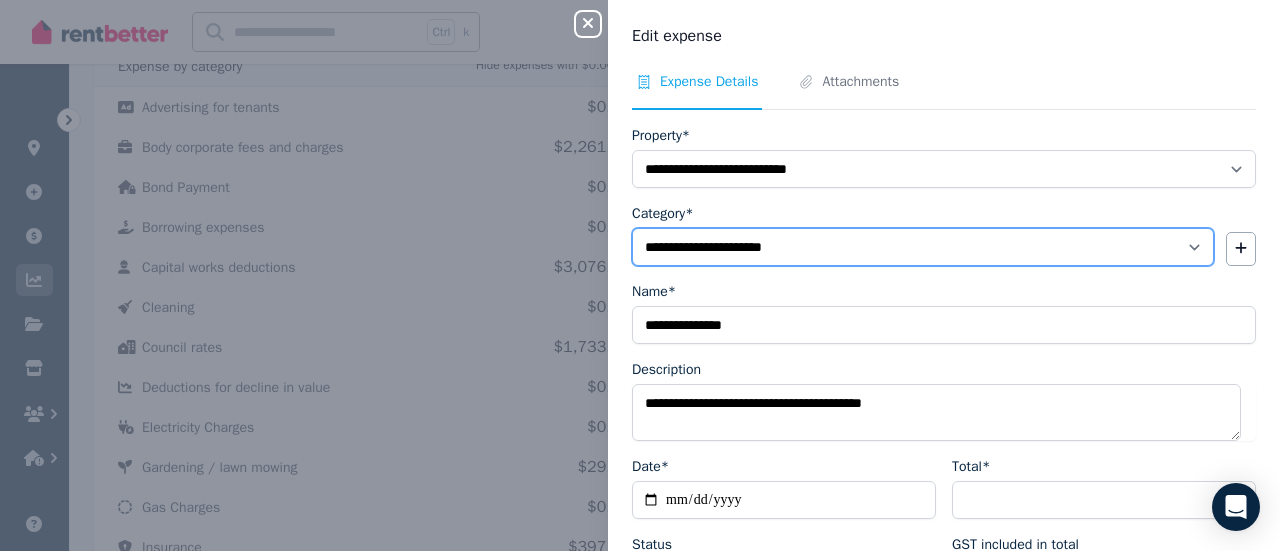 click on "**********" at bounding box center [923, 247] 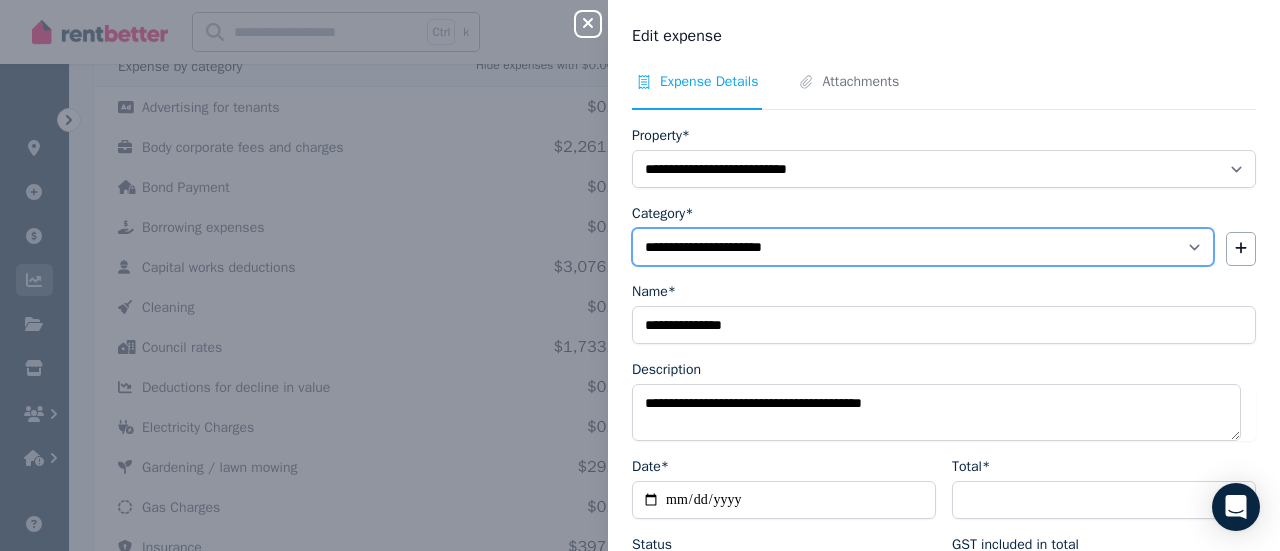 select on "**********" 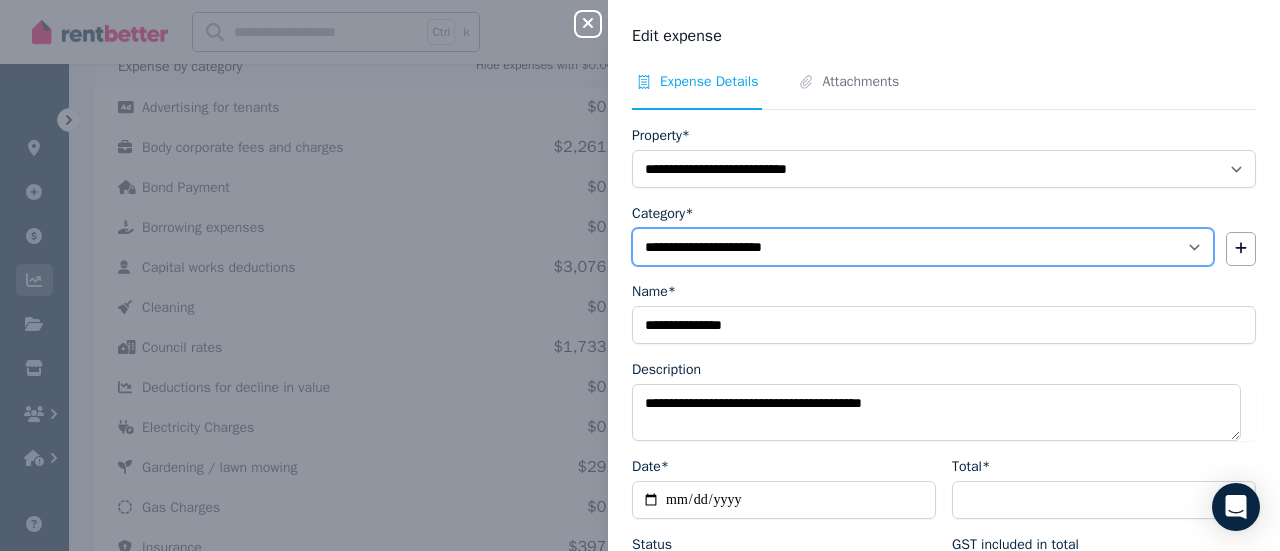 click on "**********" at bounding box center (923, 247) 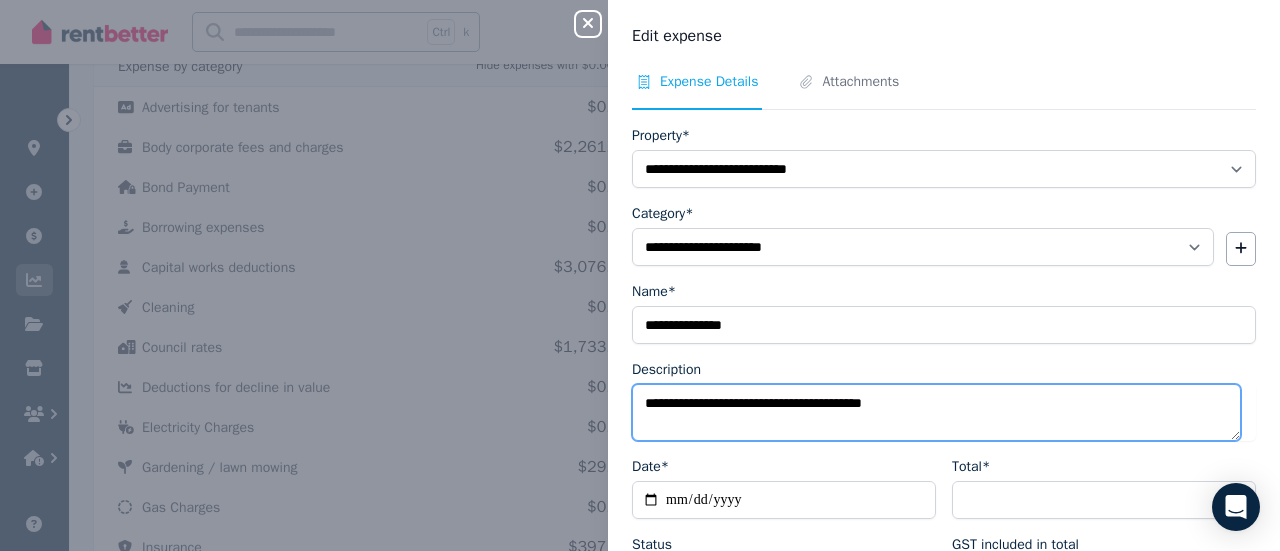 click on "**********" at bounding box center (936, 412) 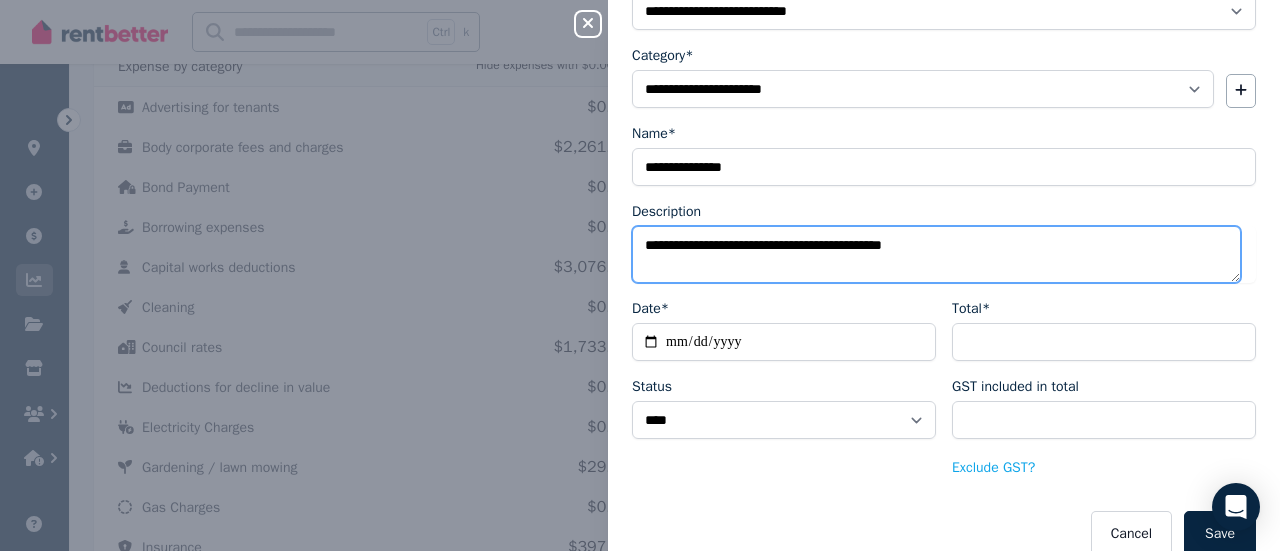 scroll, scrollTop: 184, scrollLeft: 0, axis: vertical 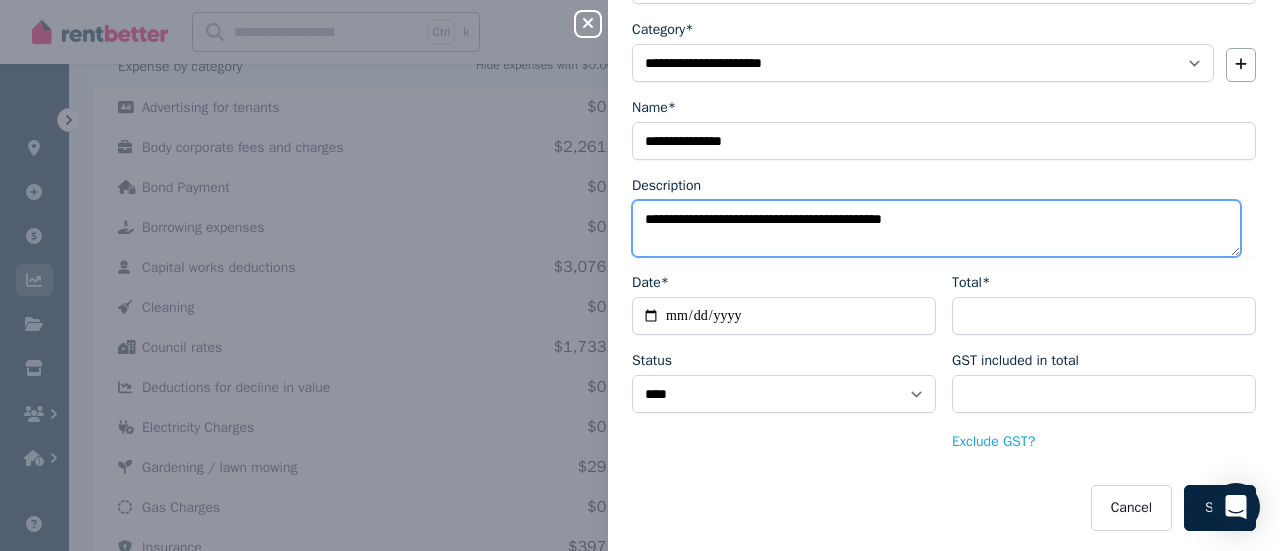 type on "**********" 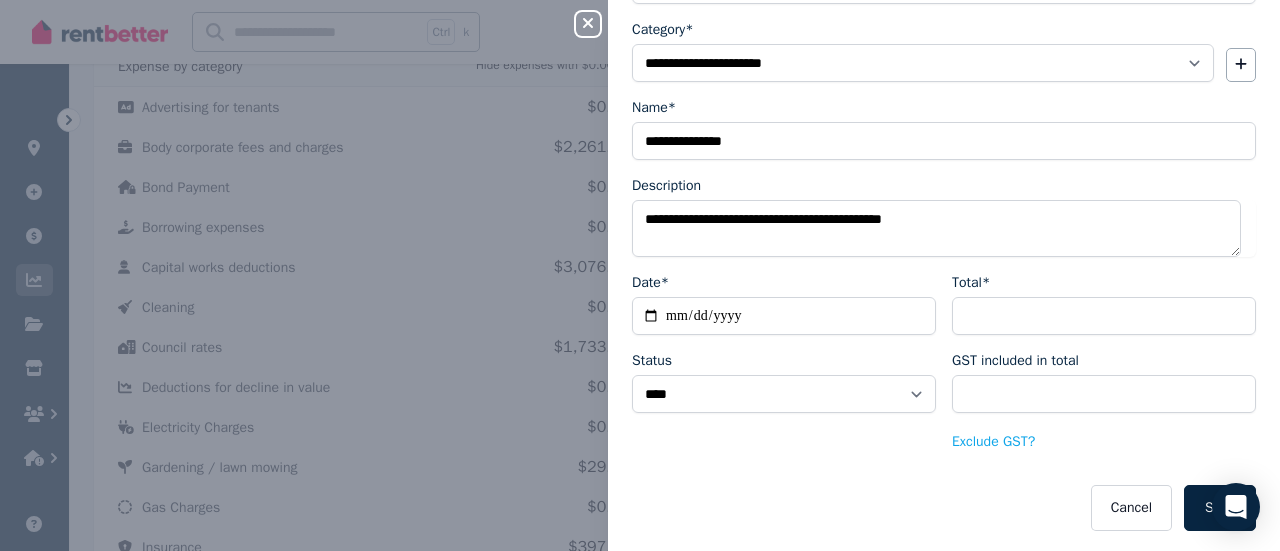click on "Save" at bounding box center (1220, 508) 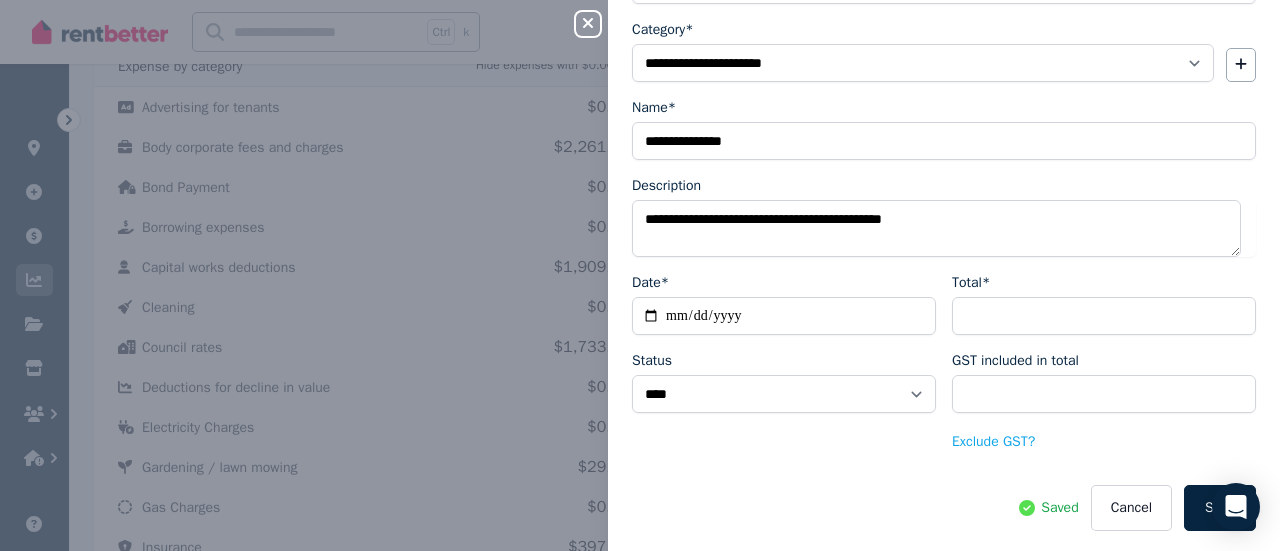 click 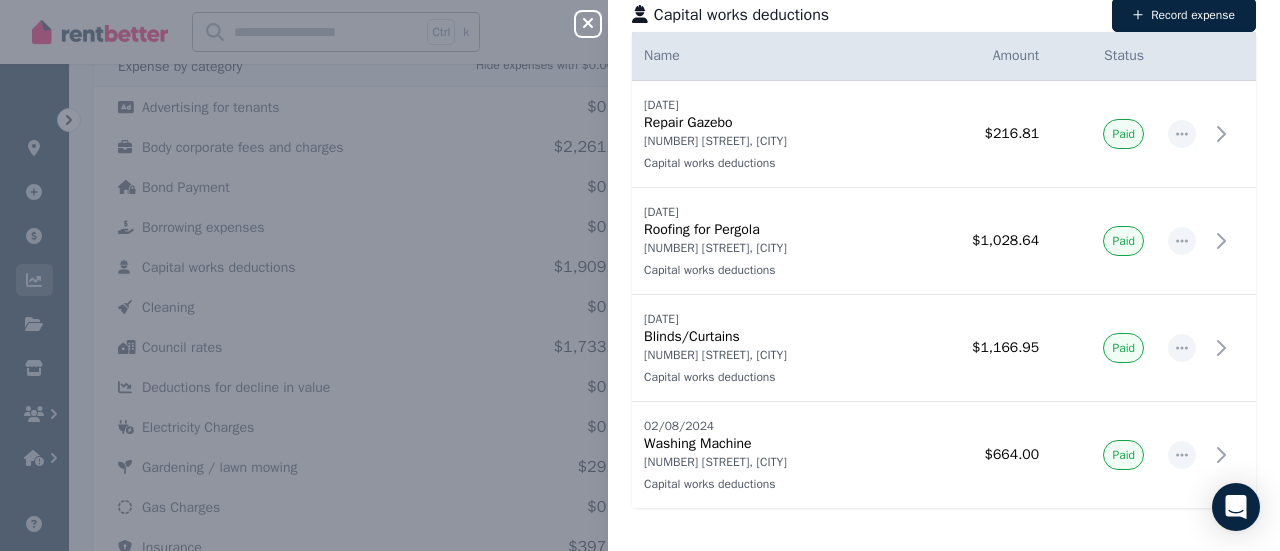 scroll, scrollTop: 40, scrollLeft: 0, axis: vertical 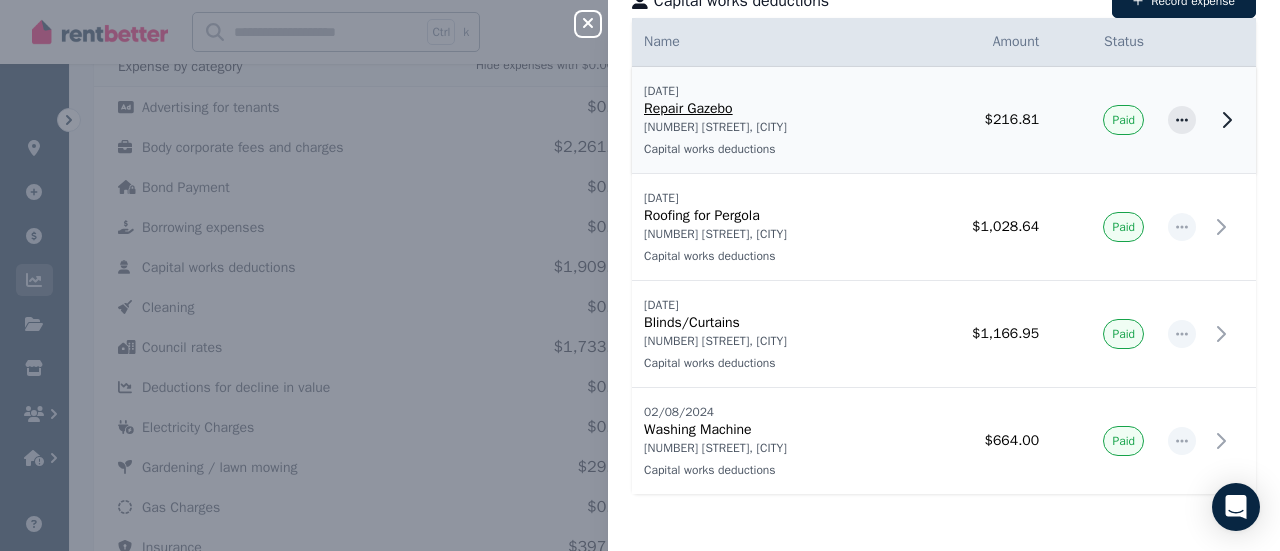 click 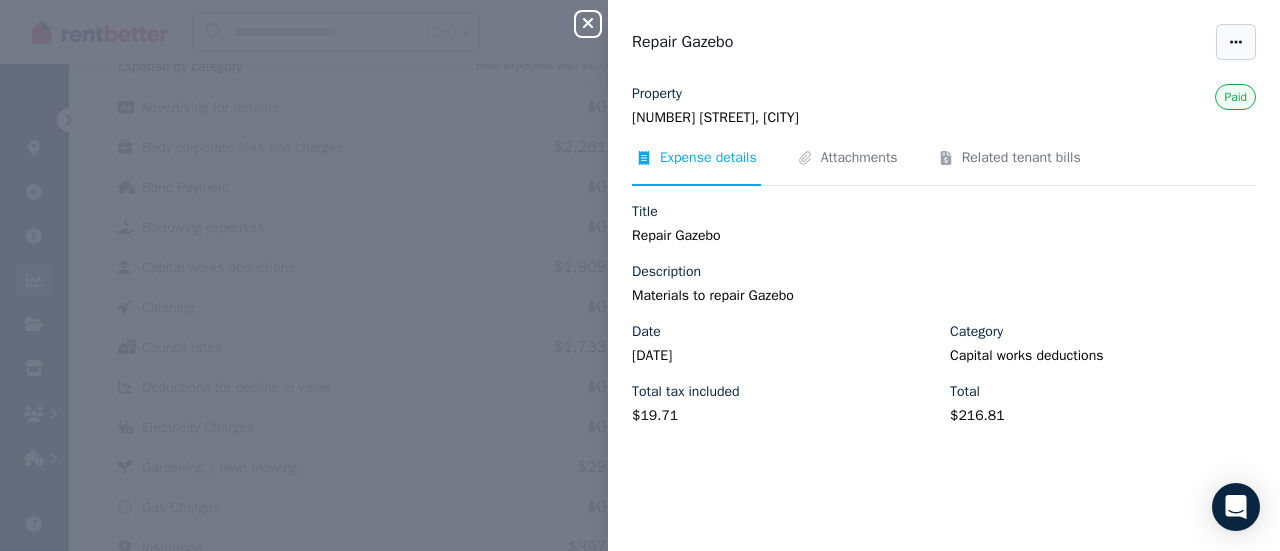 click 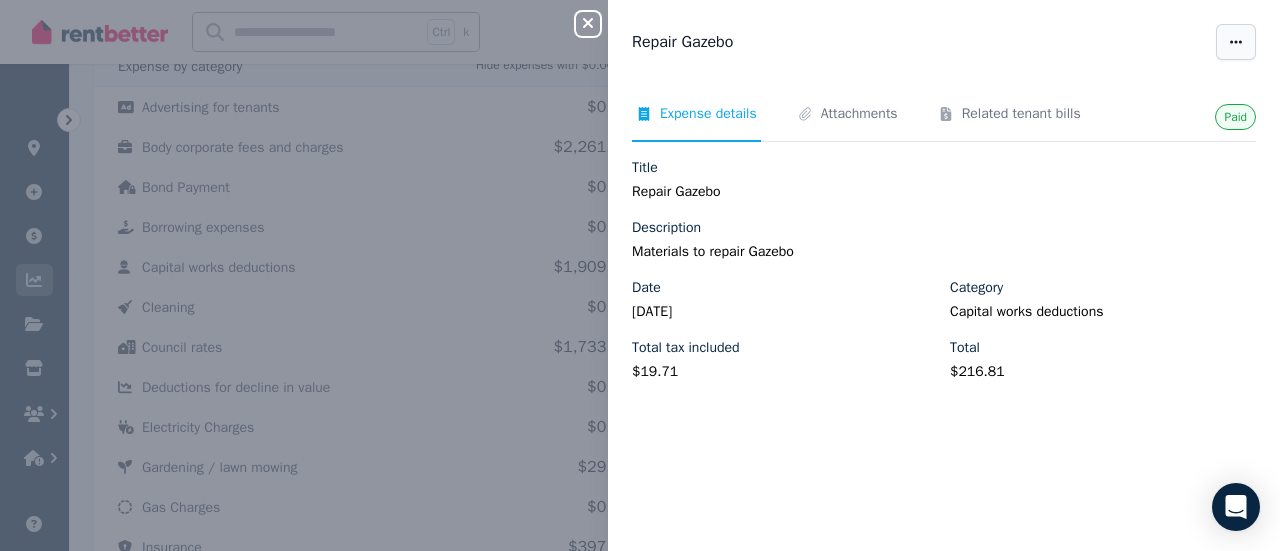 scroll, scrollTop: 0, scrollLeft: 0, axis: both 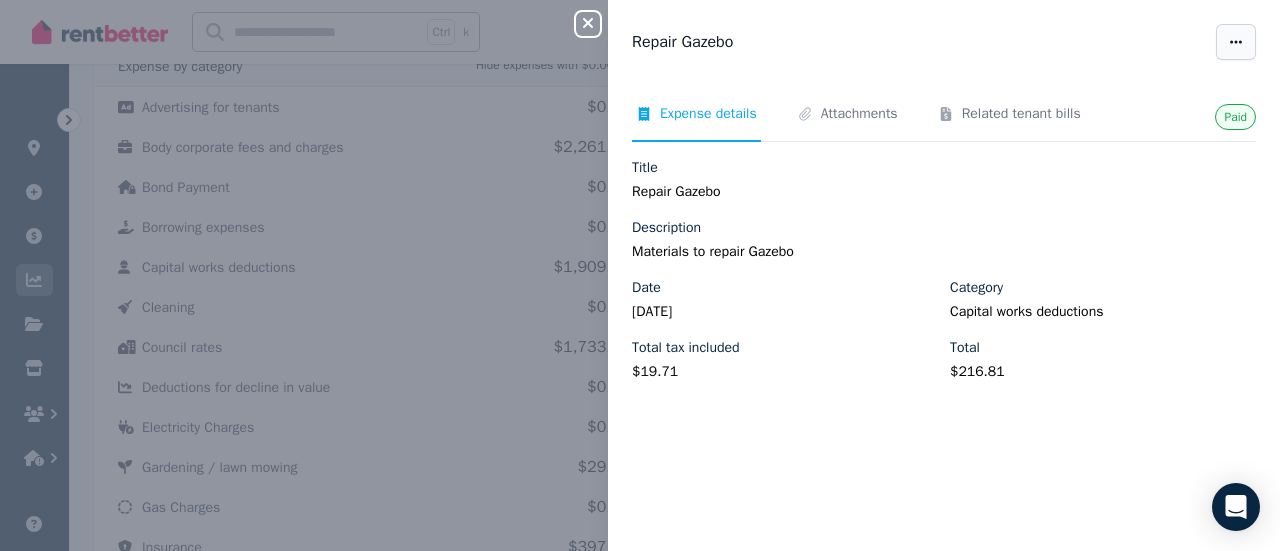 click 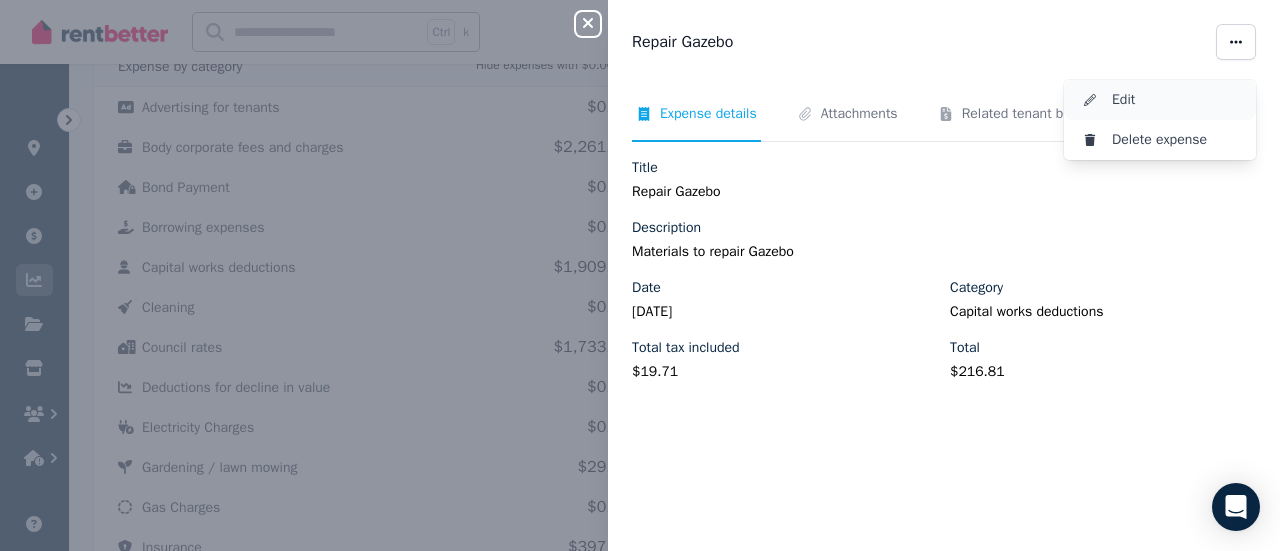 click on "Edit" at bounding box center (1176, 100) 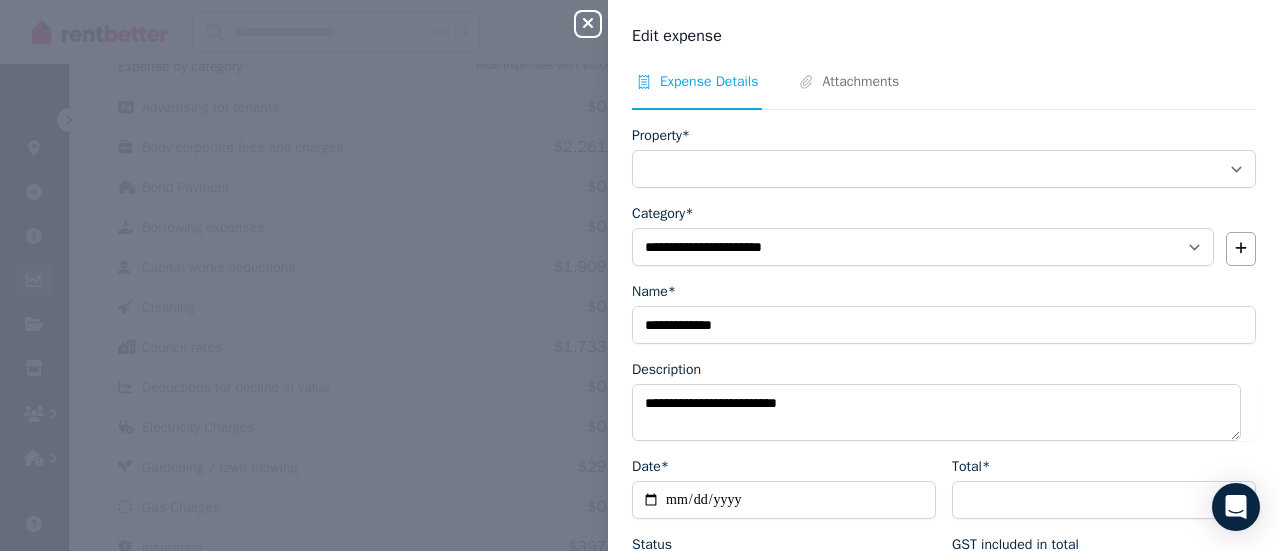 select on "**********" 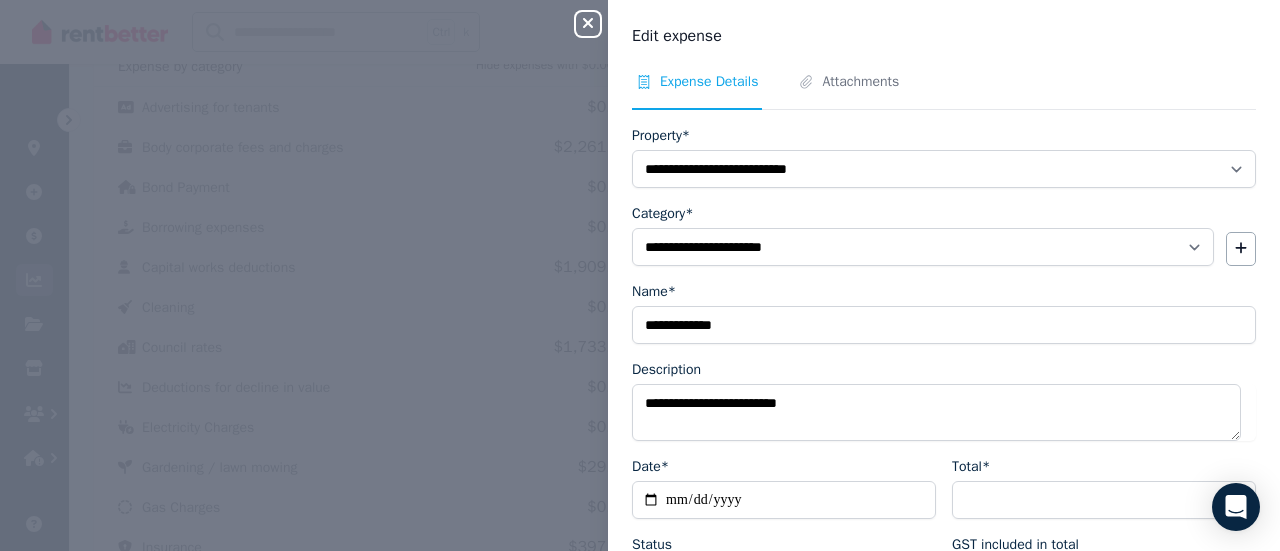 click on "**********" at bounding box center [923, 247] 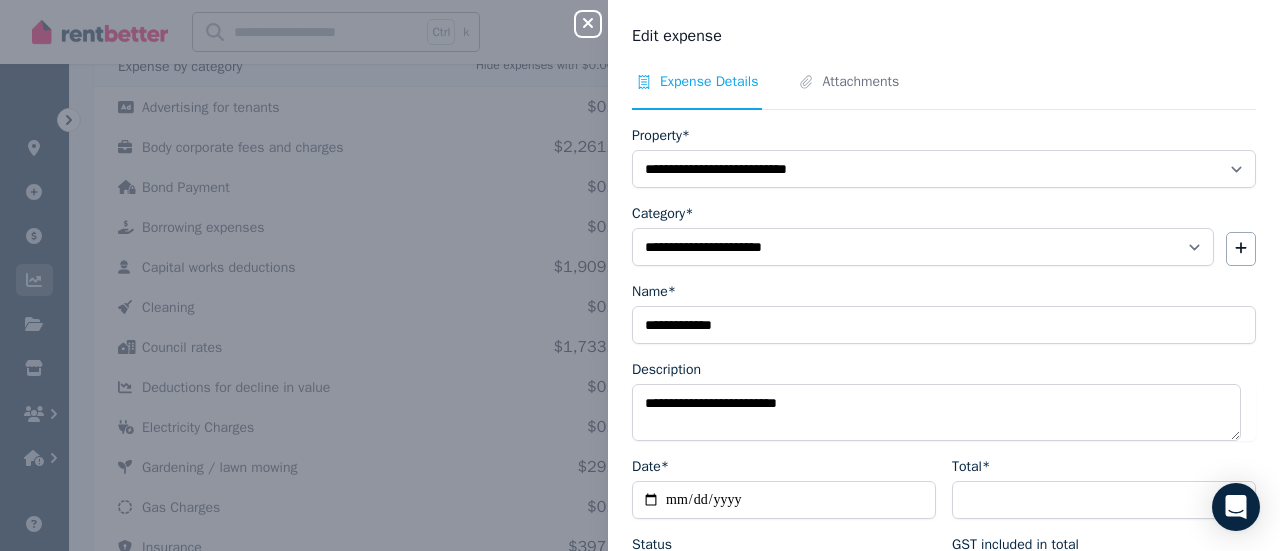 select on "**********" 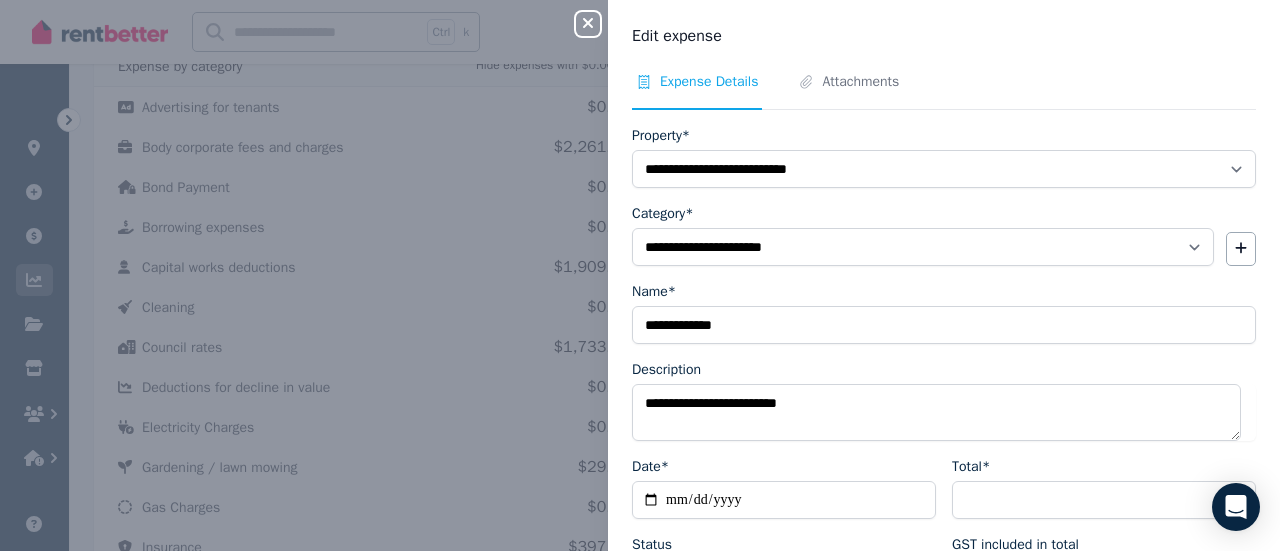 click on "**********" at bounding box center [923, 247] 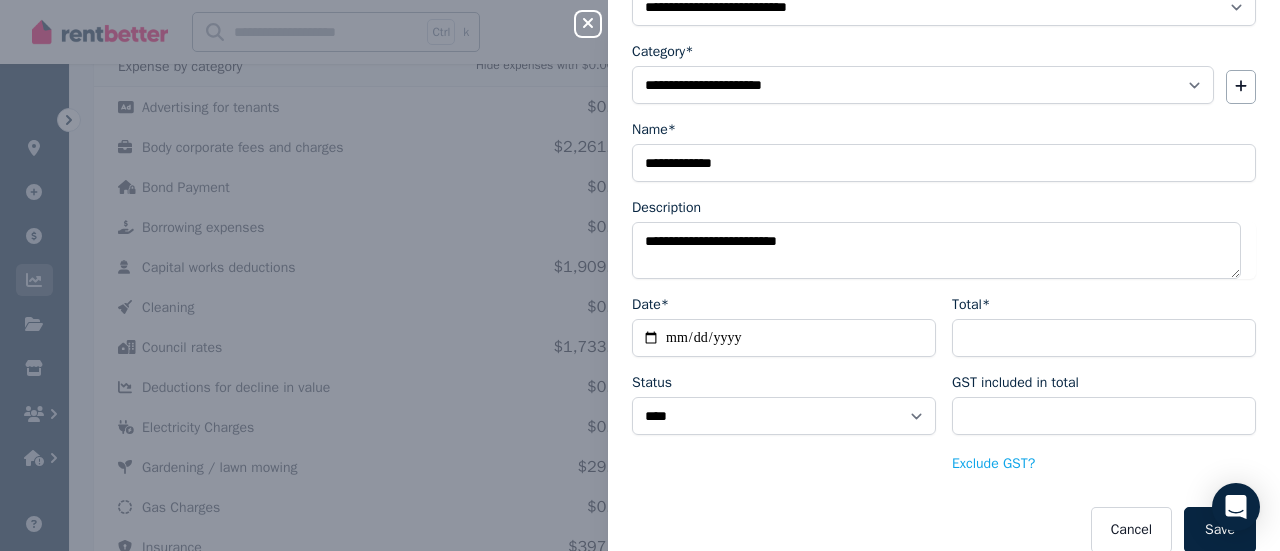 scroll, scrollTop: 181, scrollLeft: 0, axis: vertical 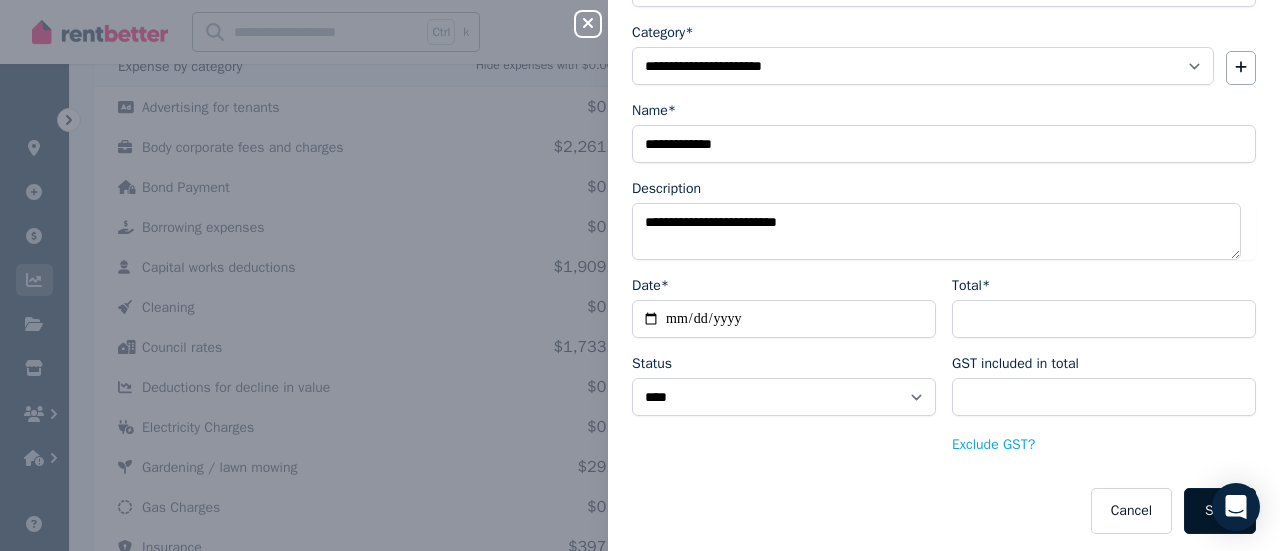 click on "Save" at bounding box center (1220, 511) 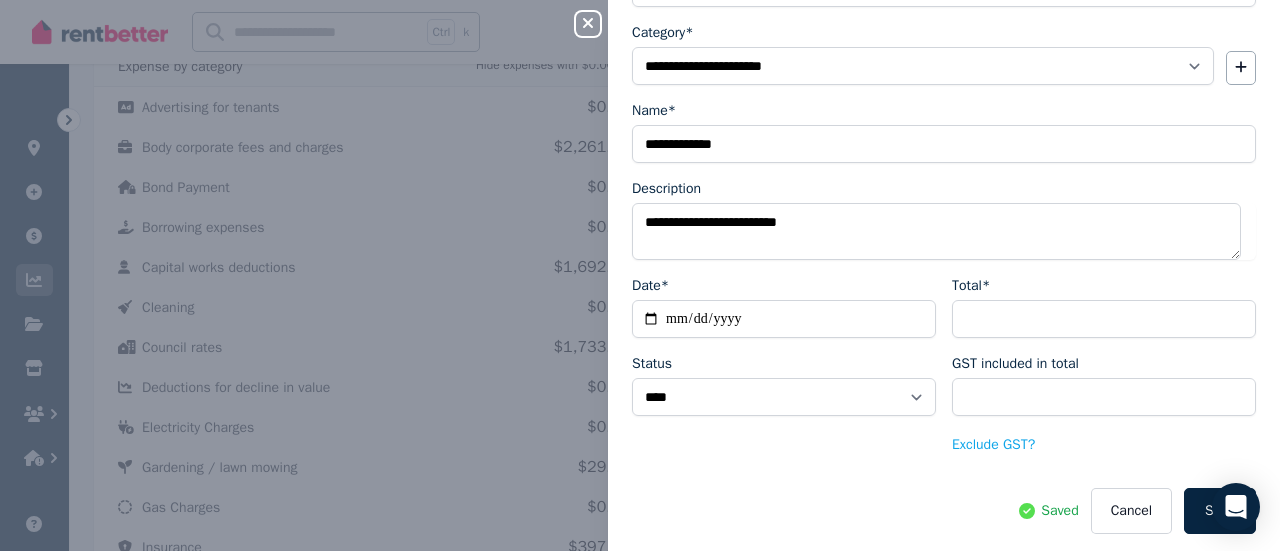 click 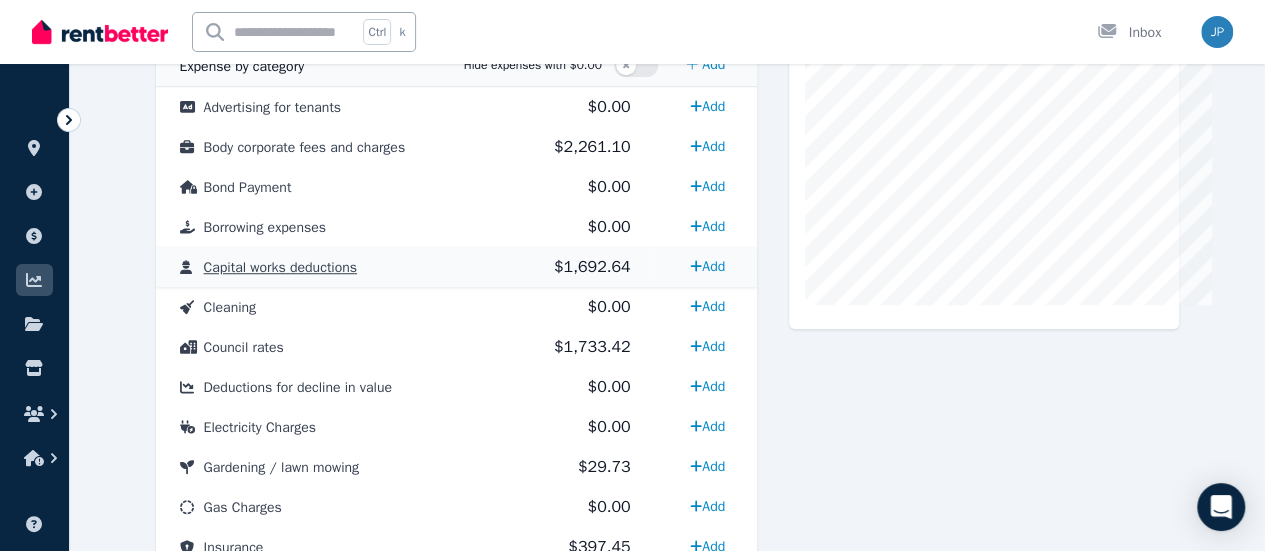 click on "Capital works deductions" at bounding box center [280, 267] 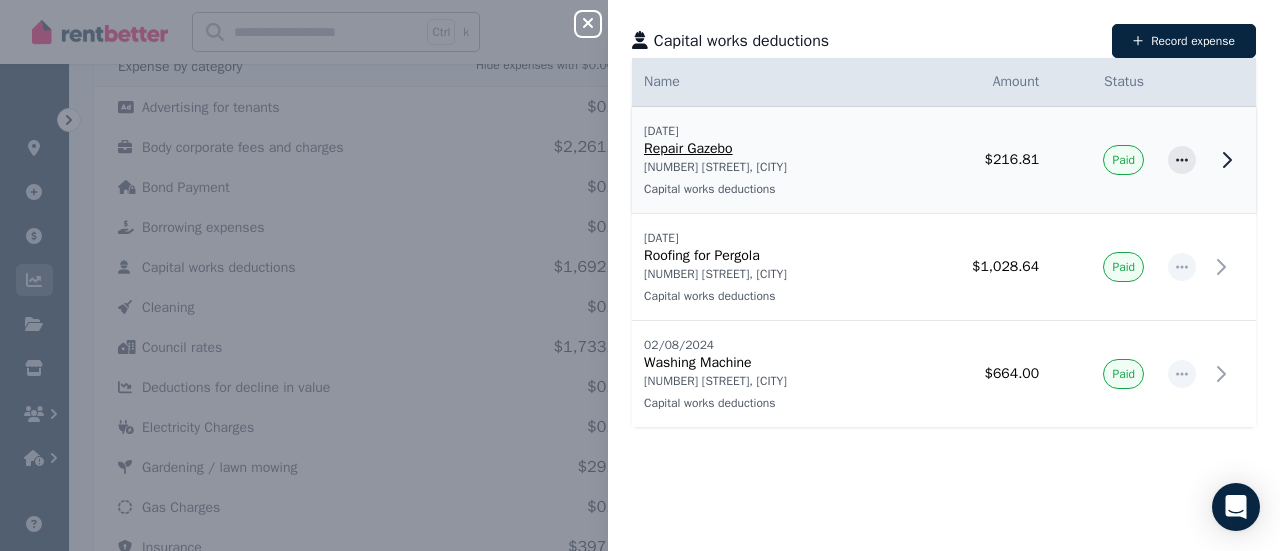 click 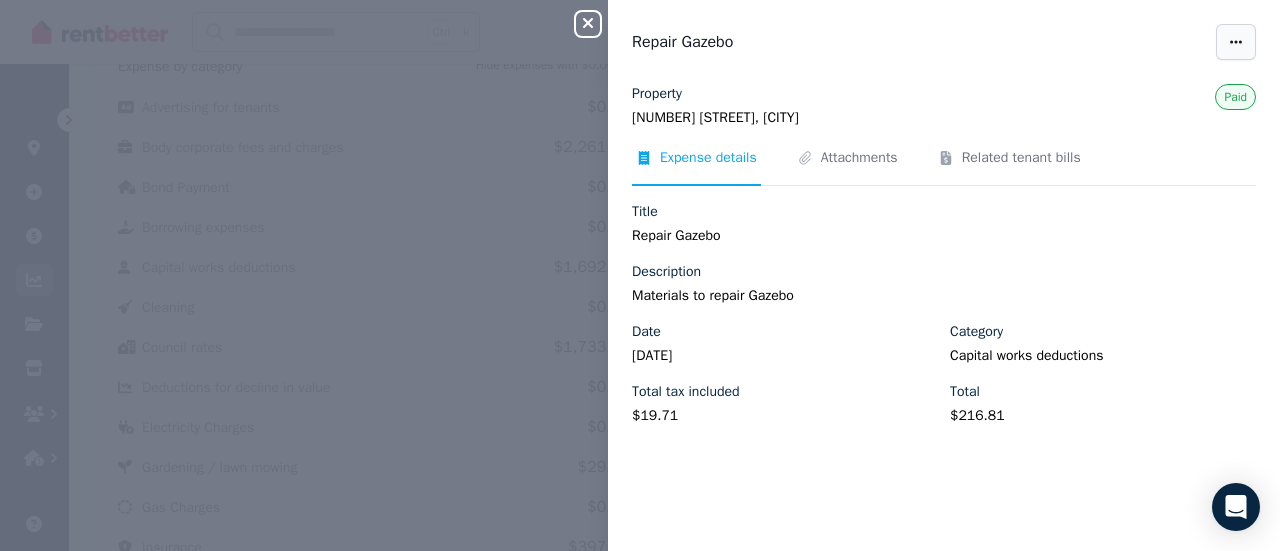 click 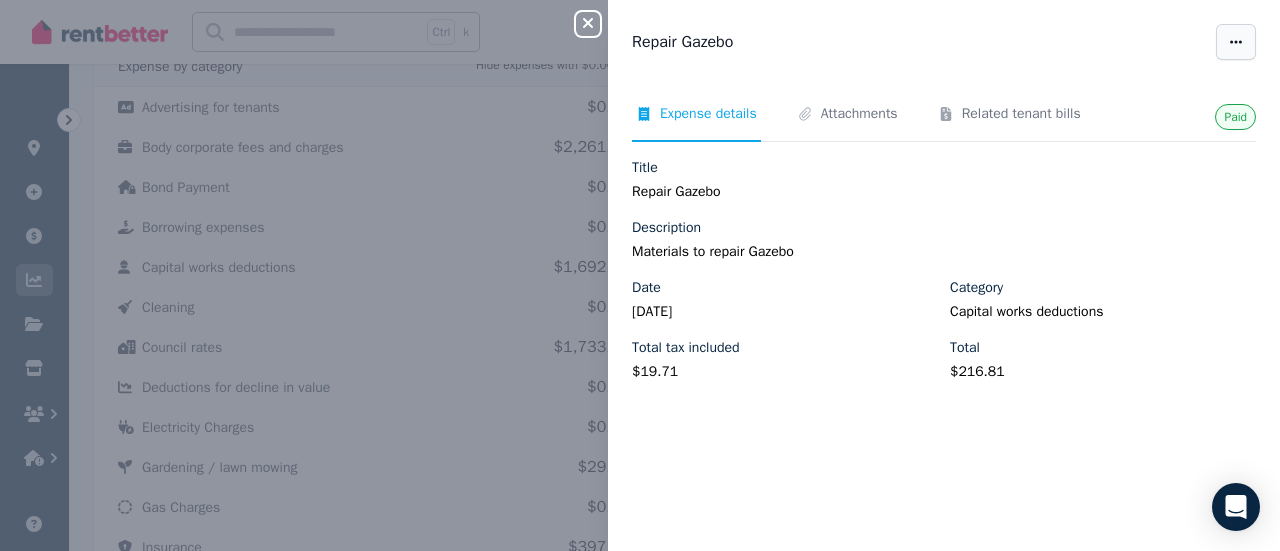click 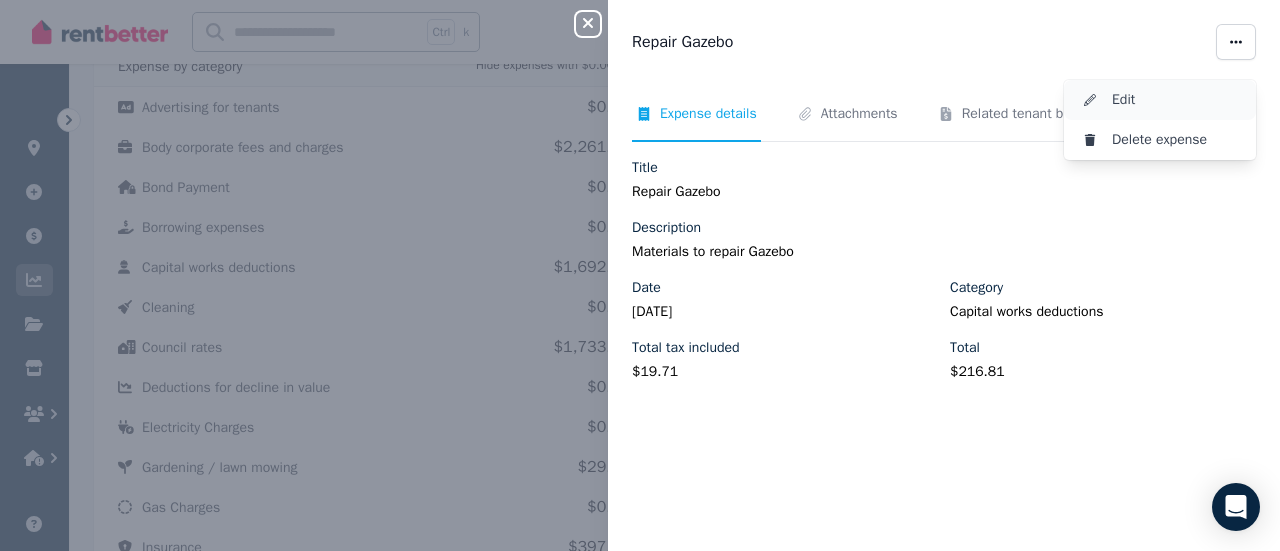 click on "Edit" at bounding box center (1176, 100) 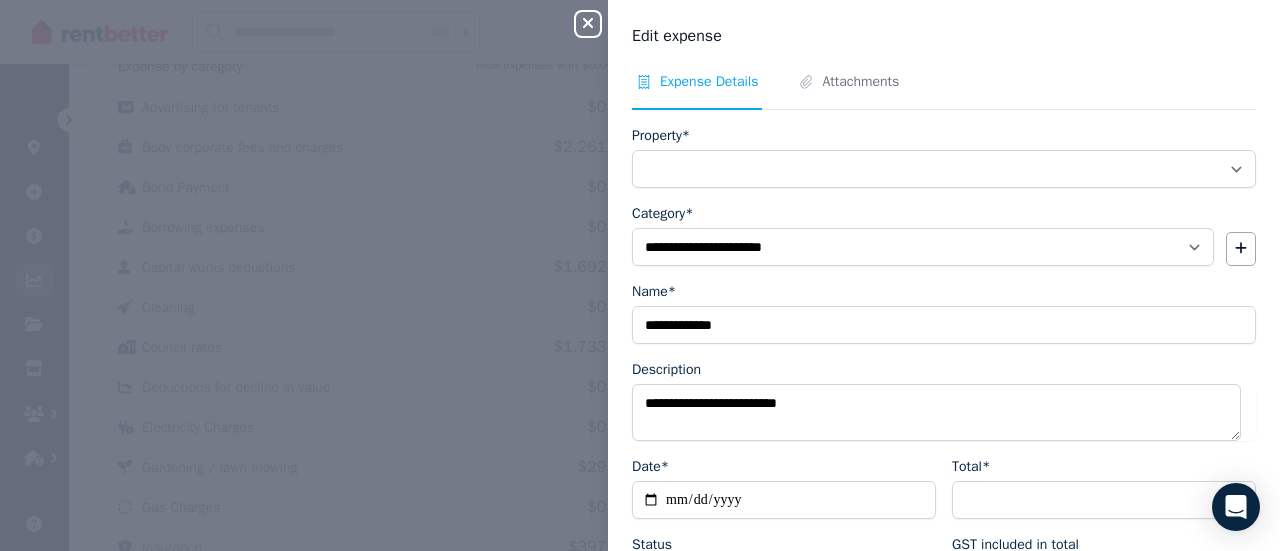 select on "**********" 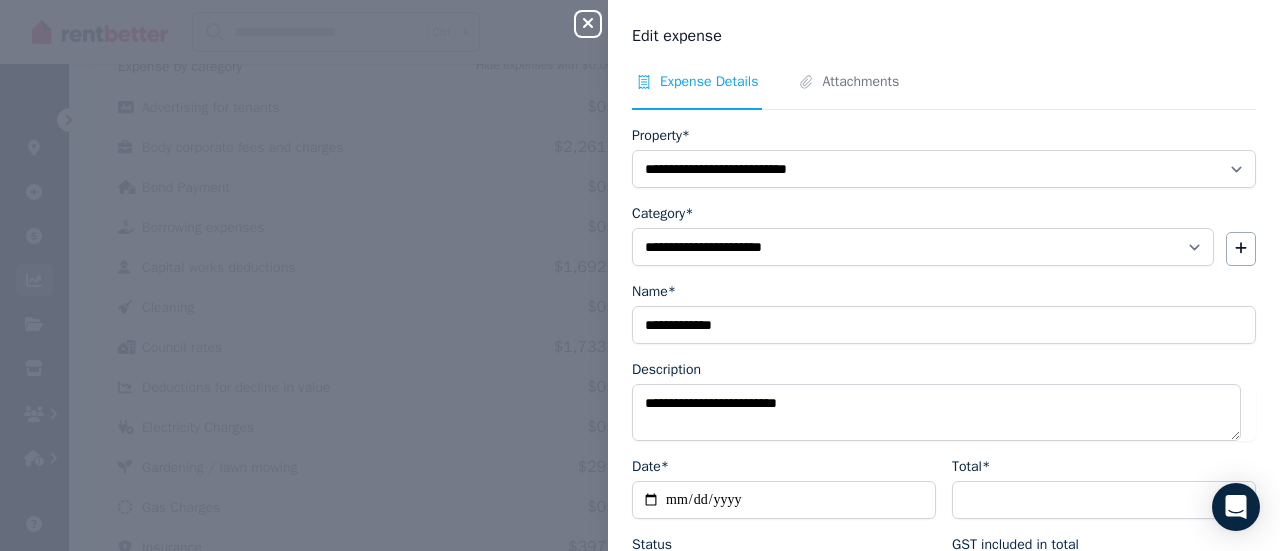 click on "**********" at bounding box center [923, 247] 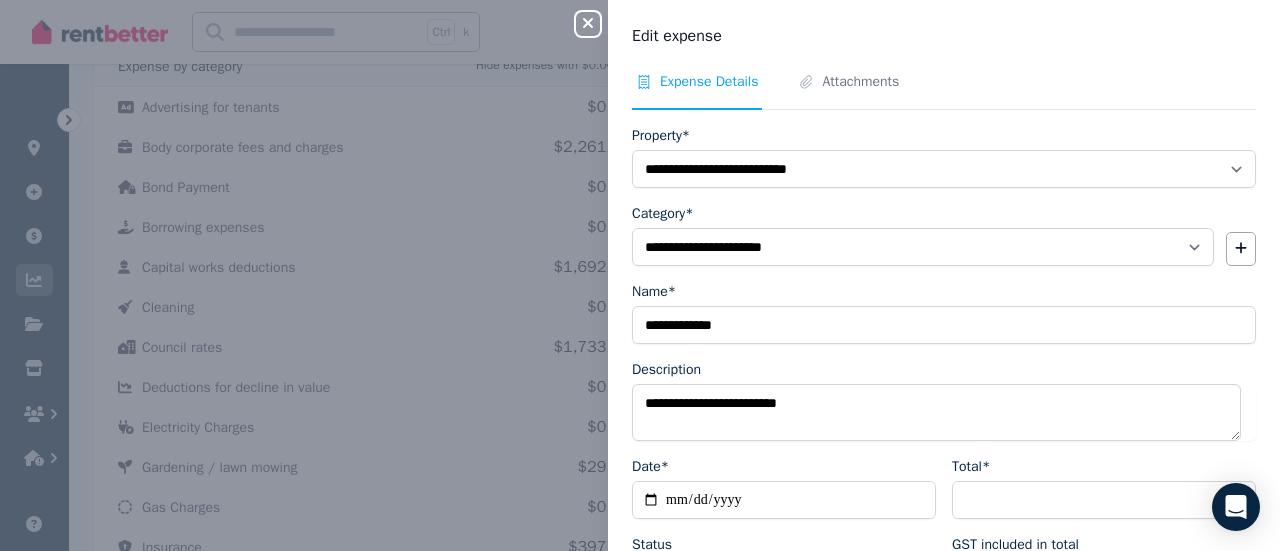 select on "**********" 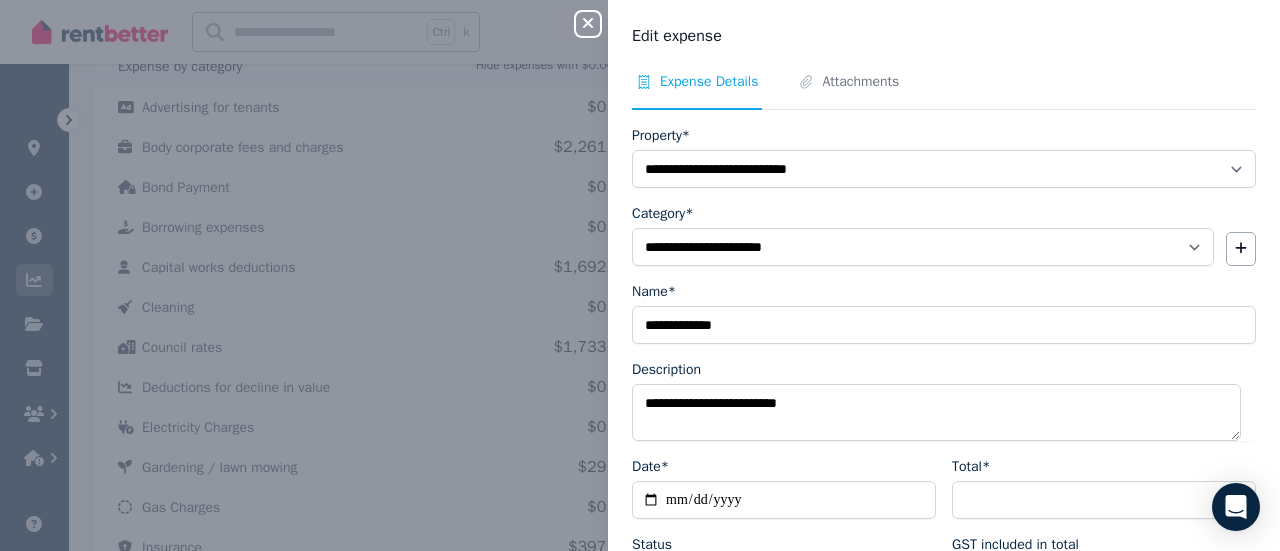 click on "**********" at bounding box center [923, 247] 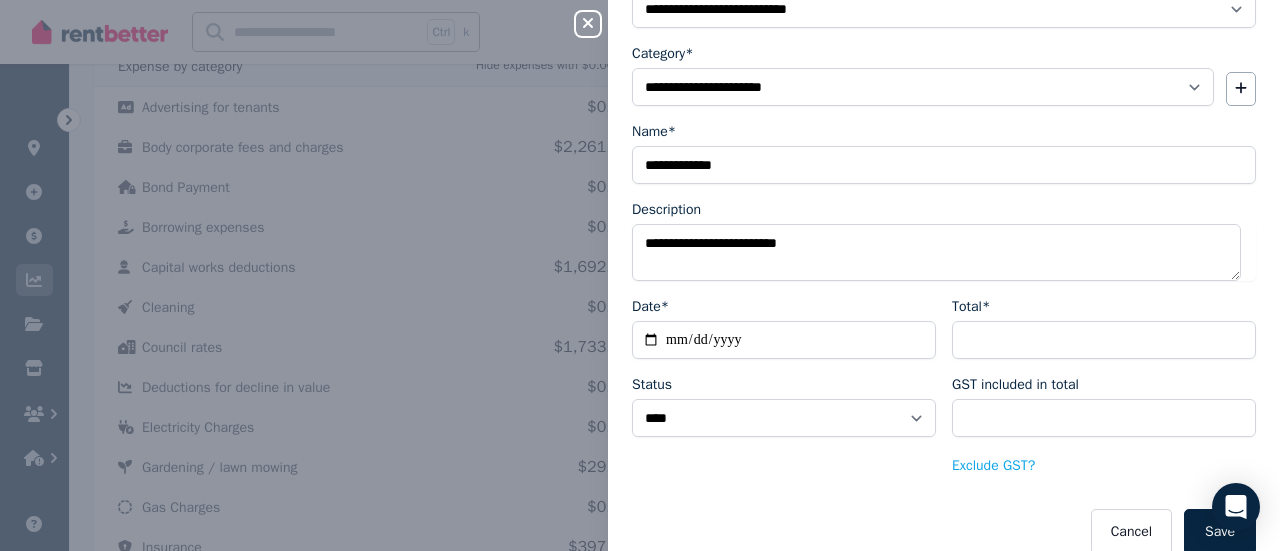 scroll, scrollTop: 184, scrollLeft: 0, axis: vertical 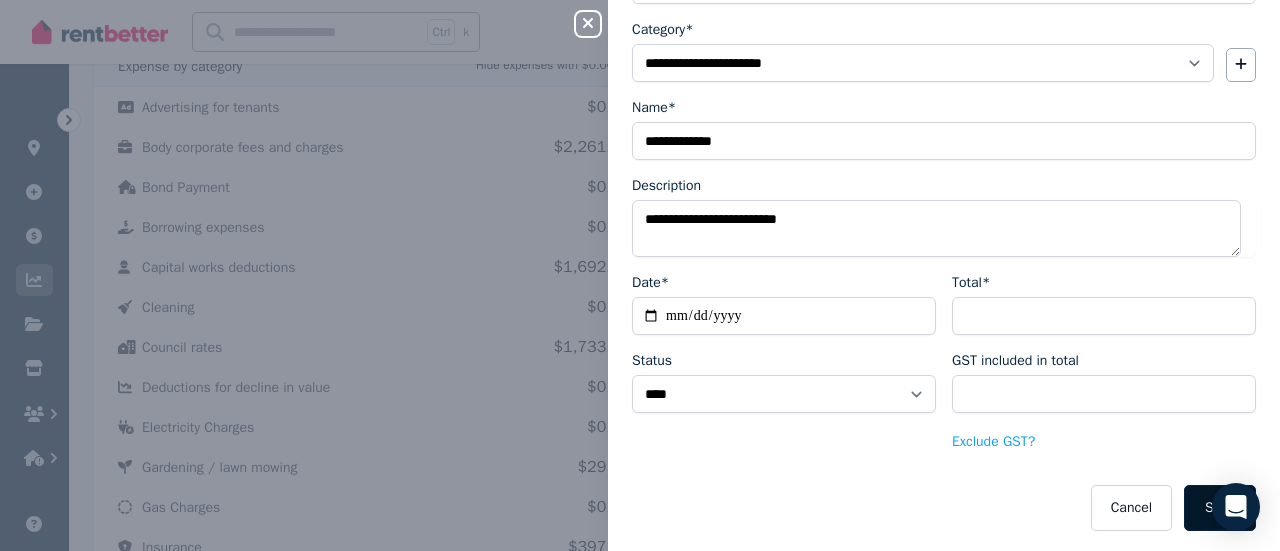 click on "Save" at bounding box center [1220, 508] 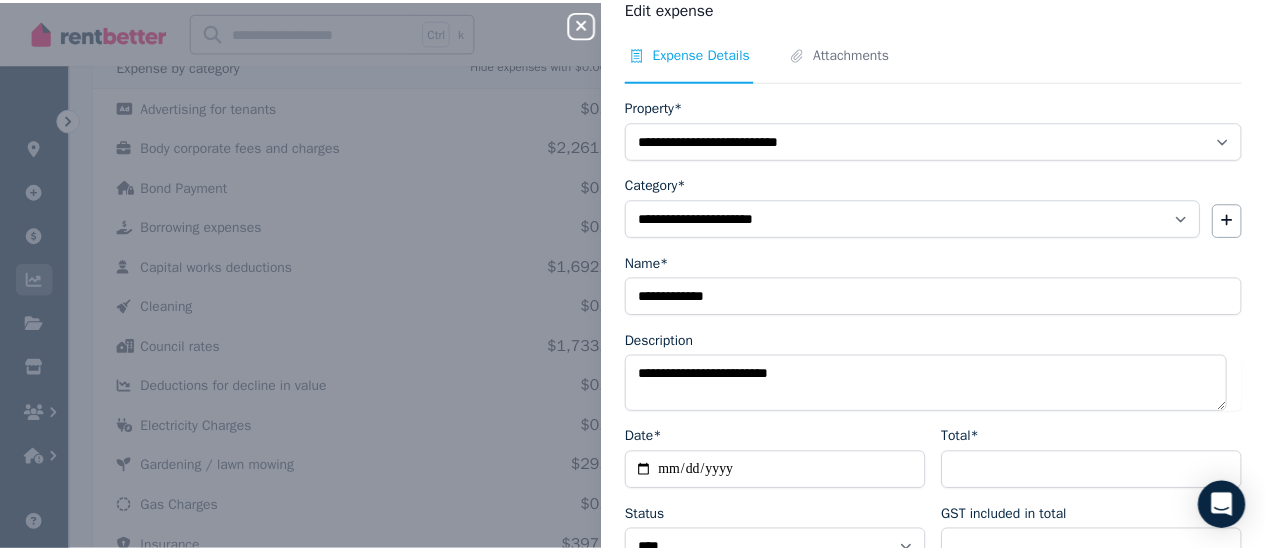 scroll, scrollTop: 16, scrollLeft: 0, axis: vertical 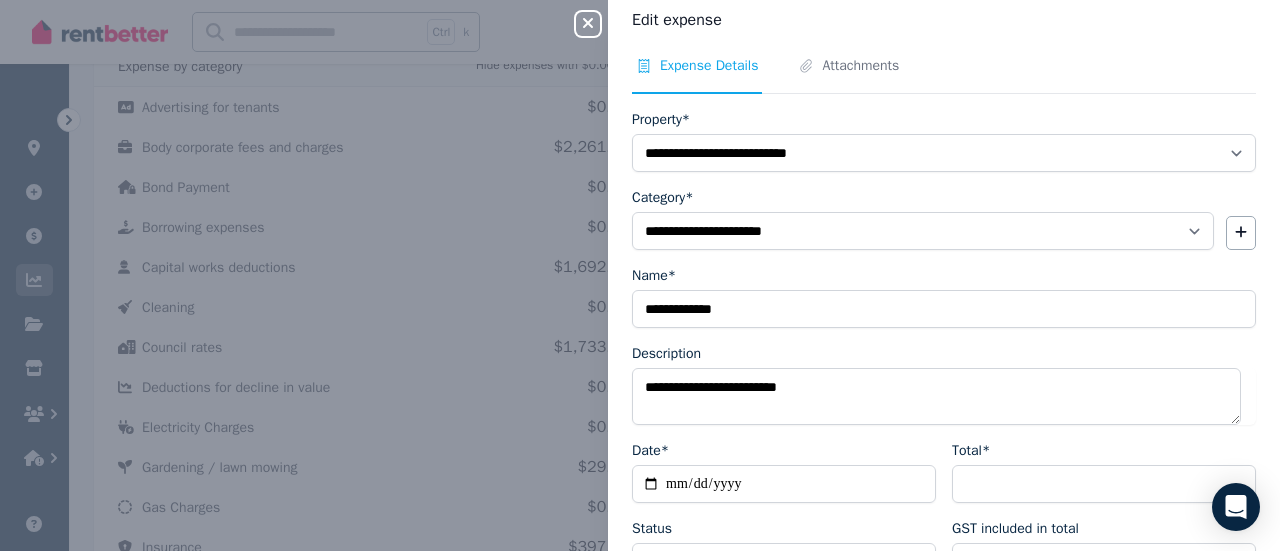 click 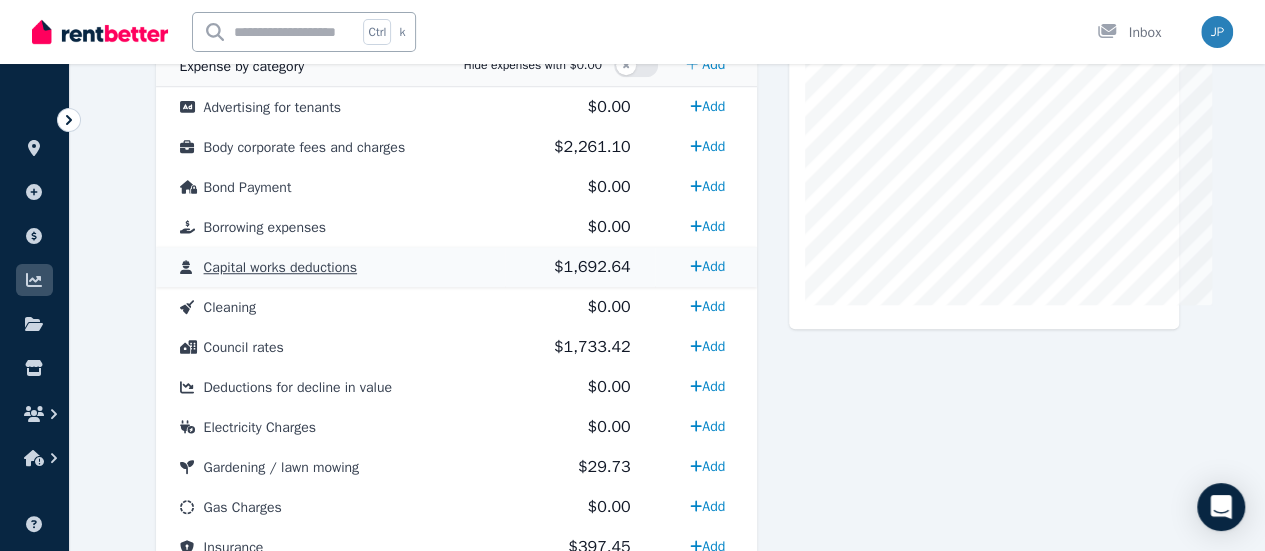 click on "Capital works deductions" at bounding box center [280, 267] 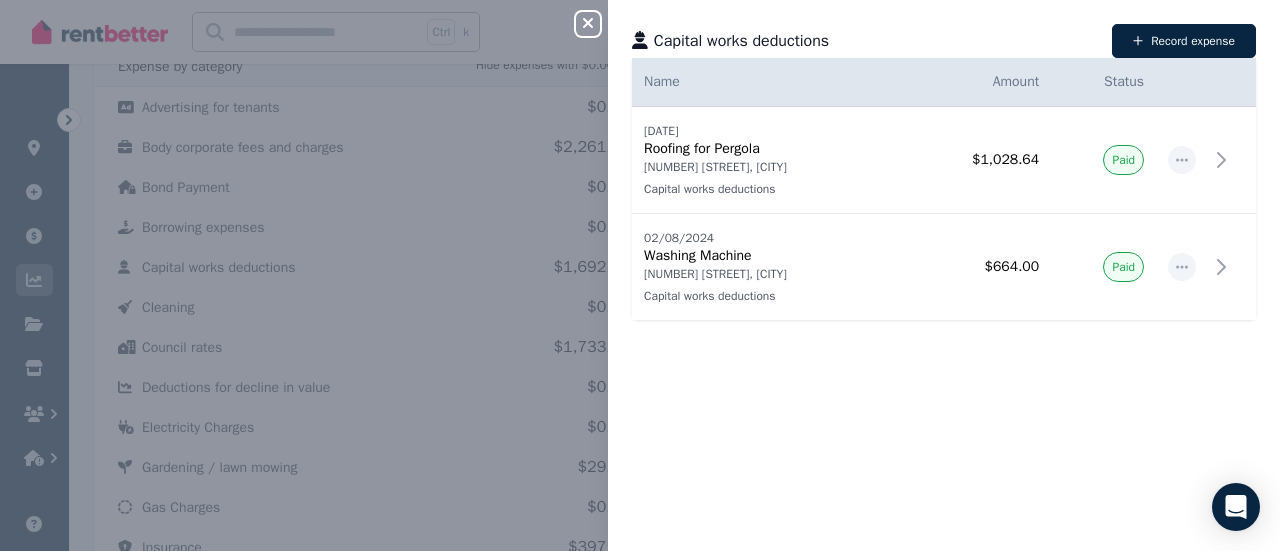 click 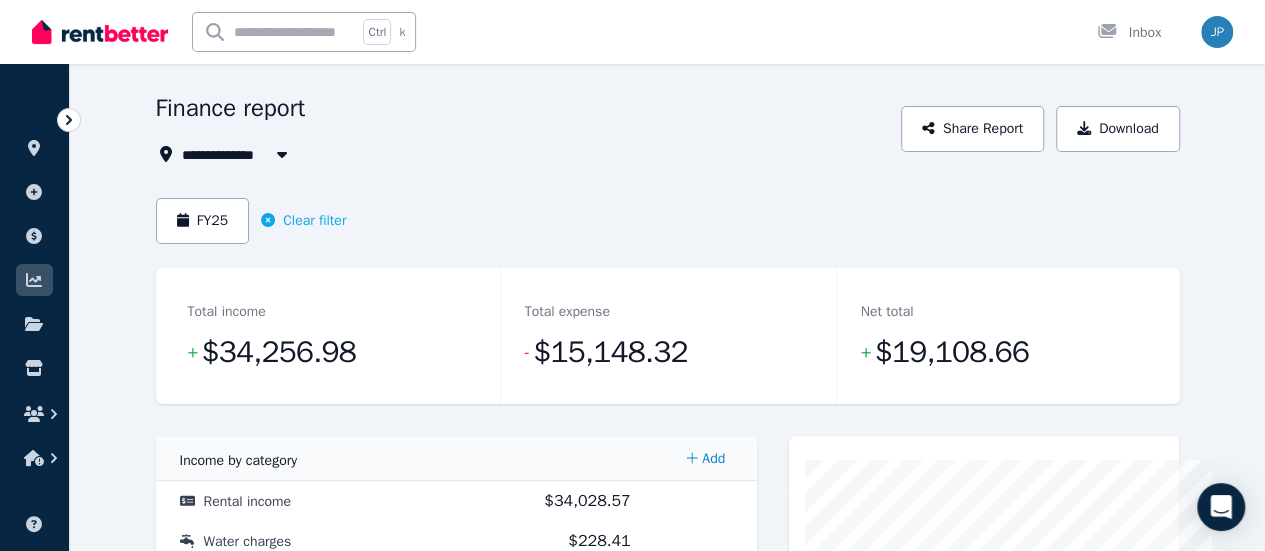 scroll, scrollTop: 0, scrollLeft: 0, axis: both 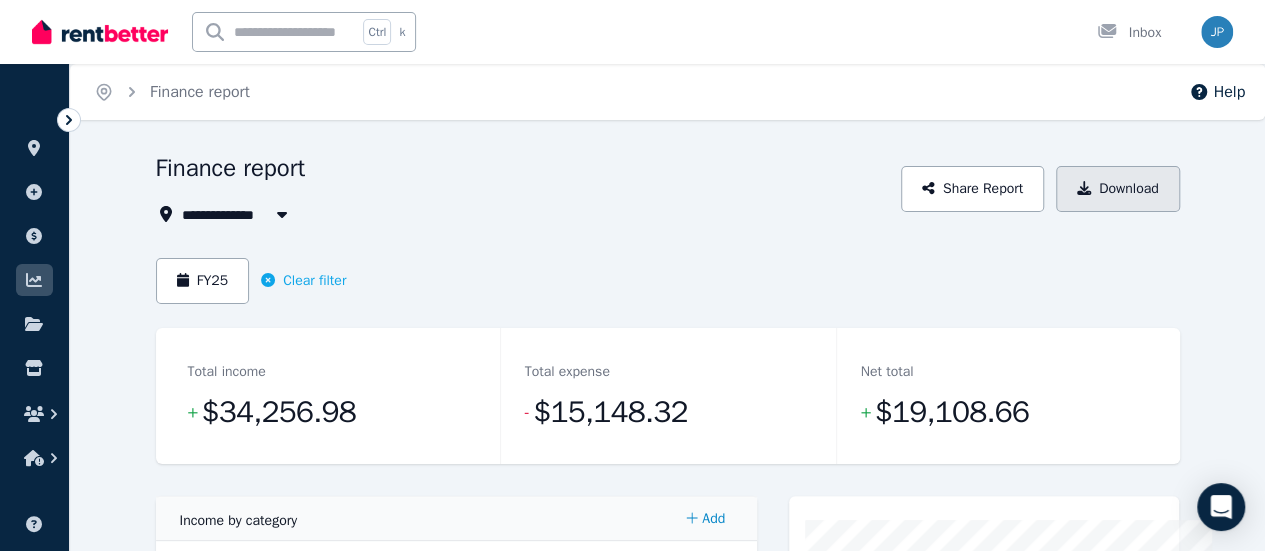 click on "Download" at bounding box center [1118, 189] 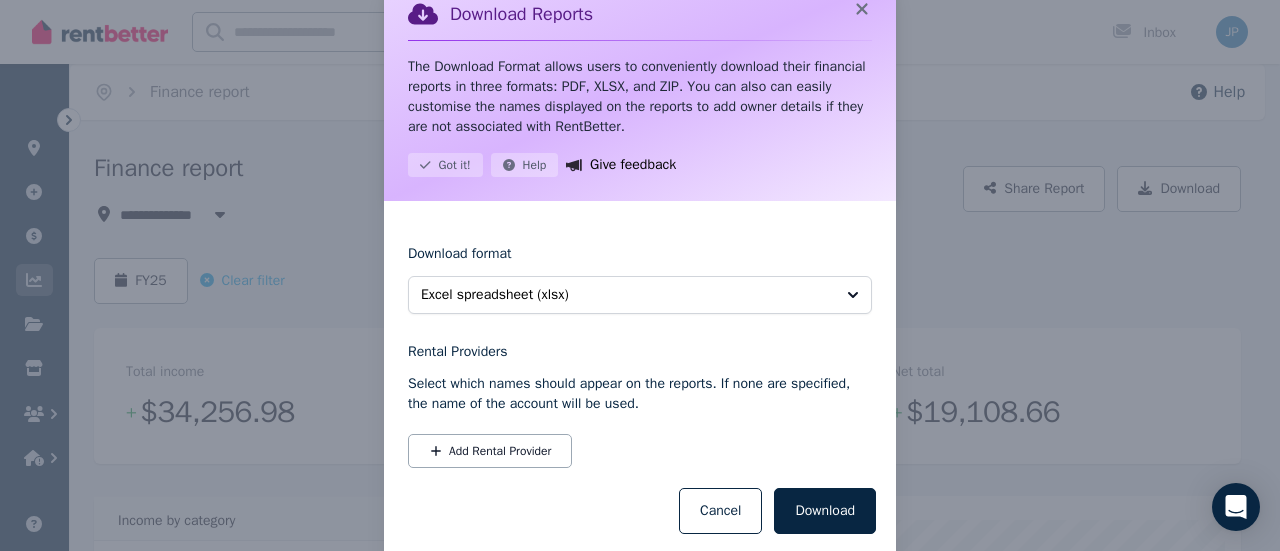 scroll, scrollTop: 89, scrollLeft: 0, axis: vertical 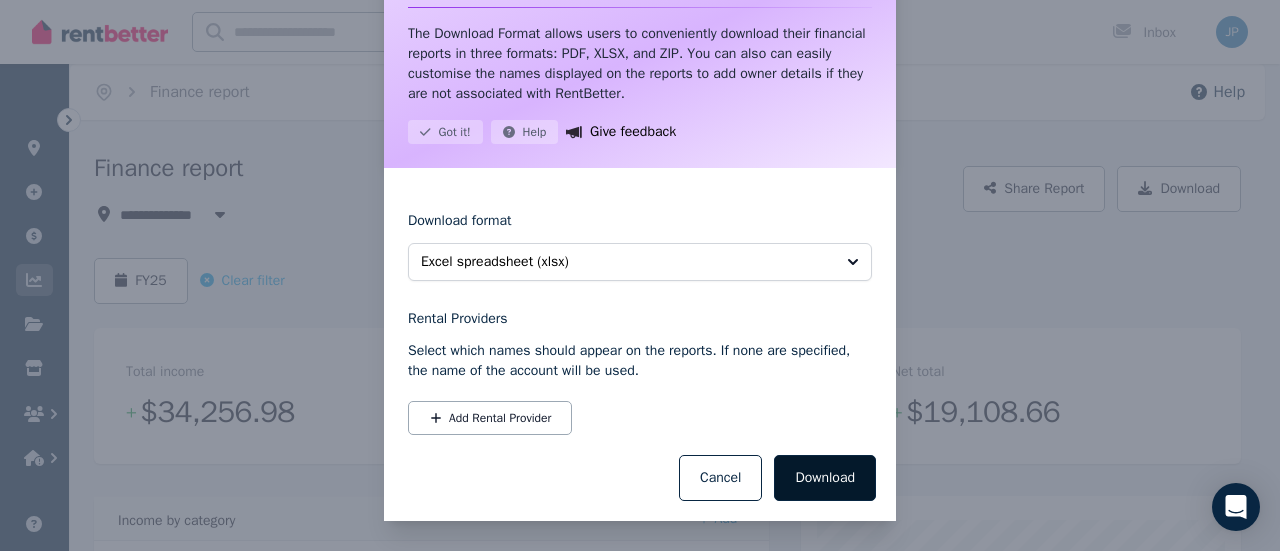 click on "Download" at bounding box center [825, 478] 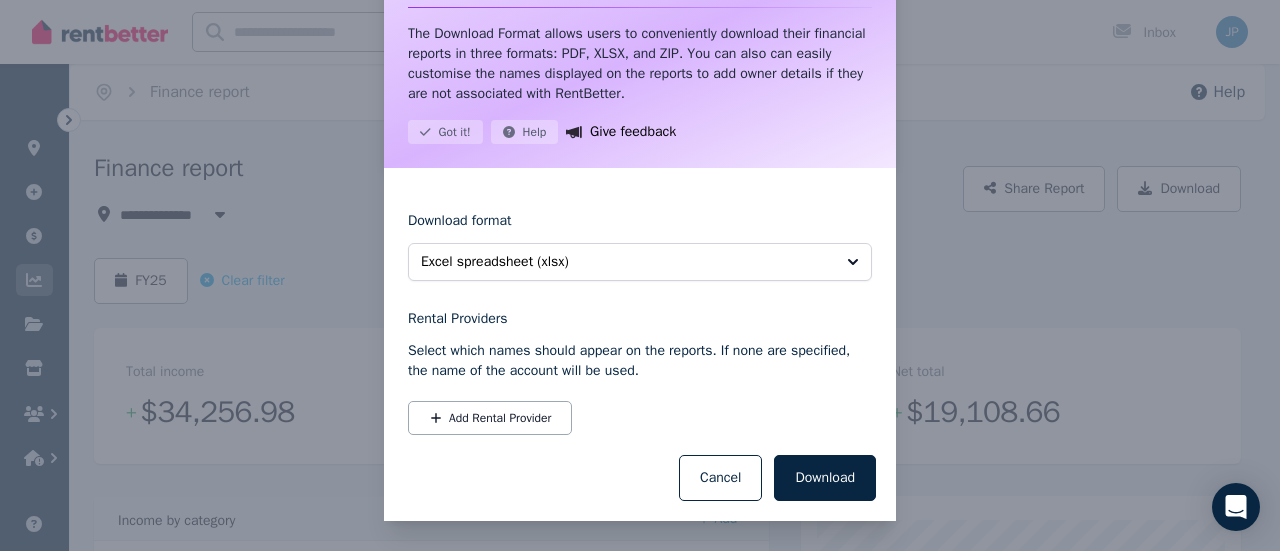 scroll, scrollTop: 64, scrollLeft: 0, axis: vertical 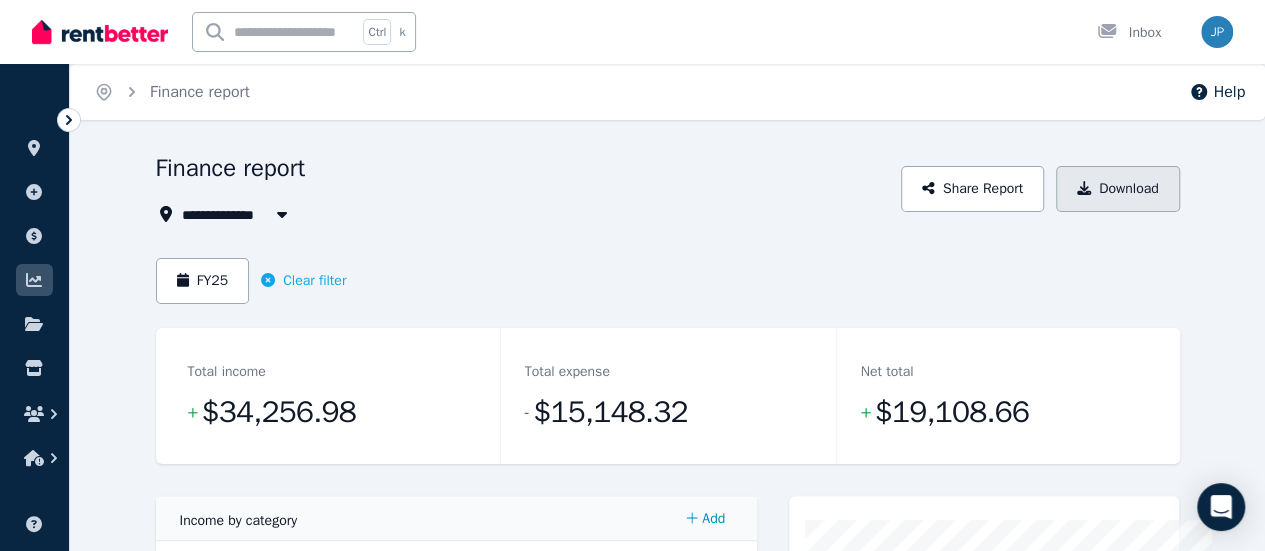 click on "Download" at bounding box center [1118, 189] 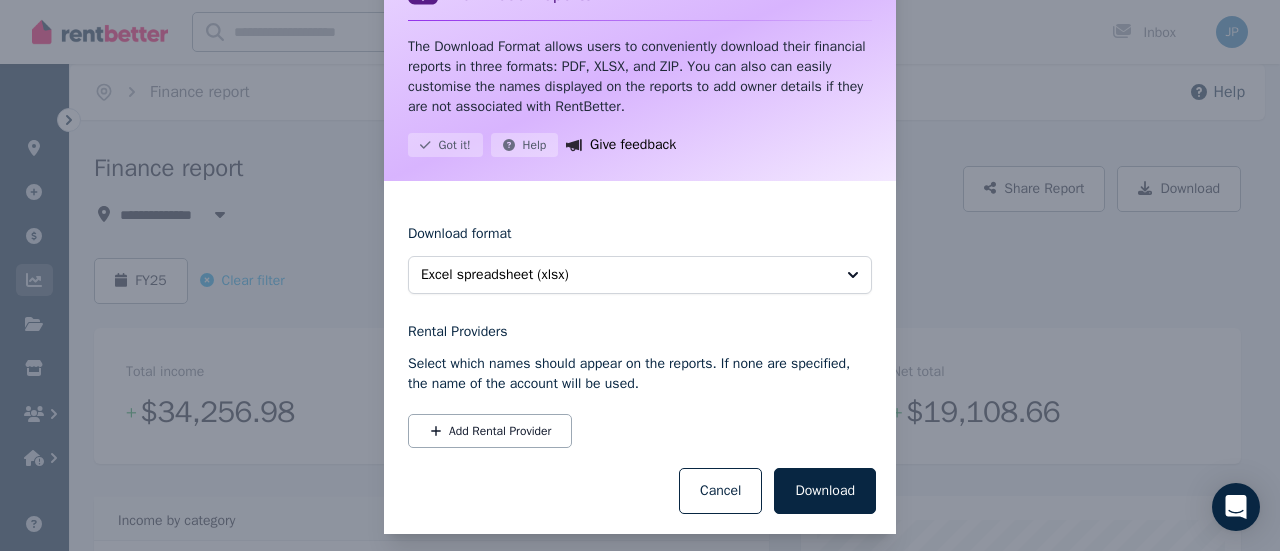 scroll, scrollTop: 89, scrollLeft: 0, axis: vertical 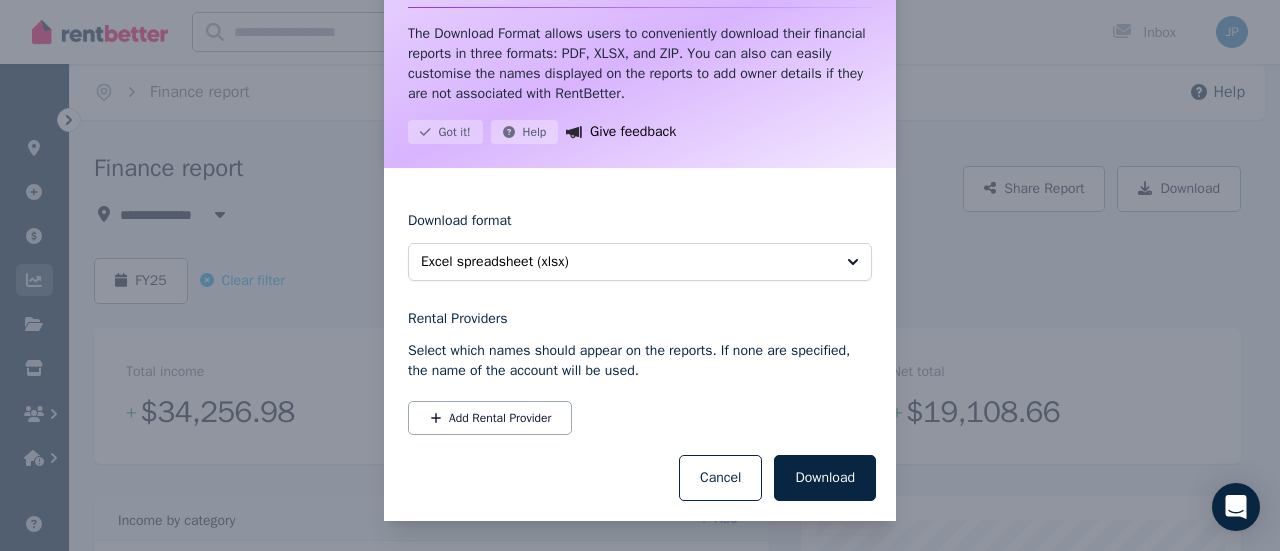 click on "Download" at bounding box center (825, 478) 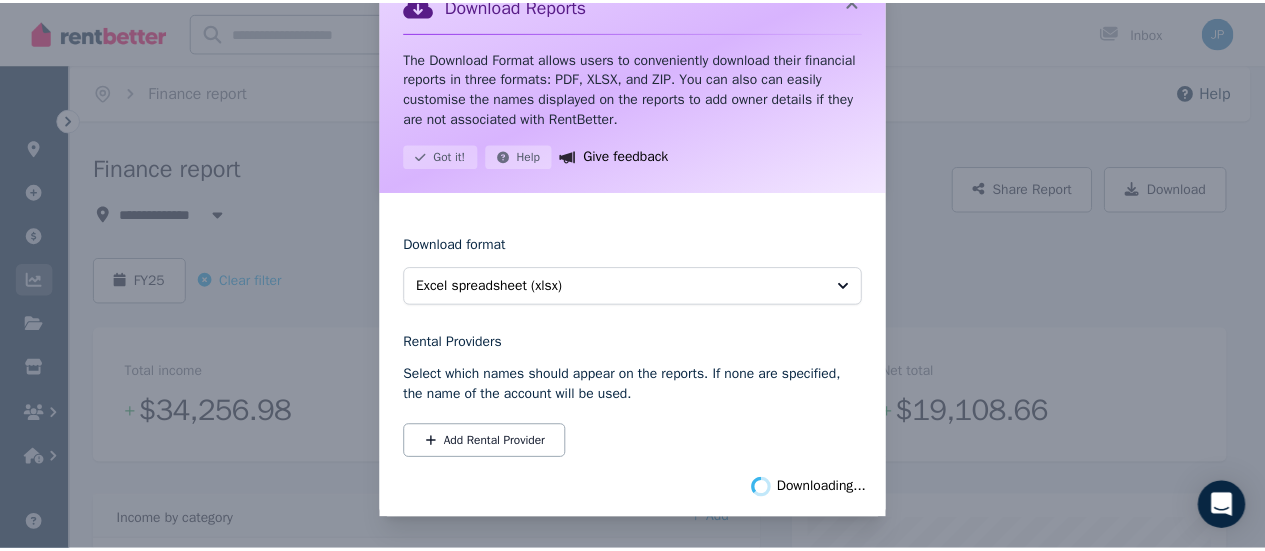 scroll, scrollTop: 64, scrollLeft: 0, axis: vertical 